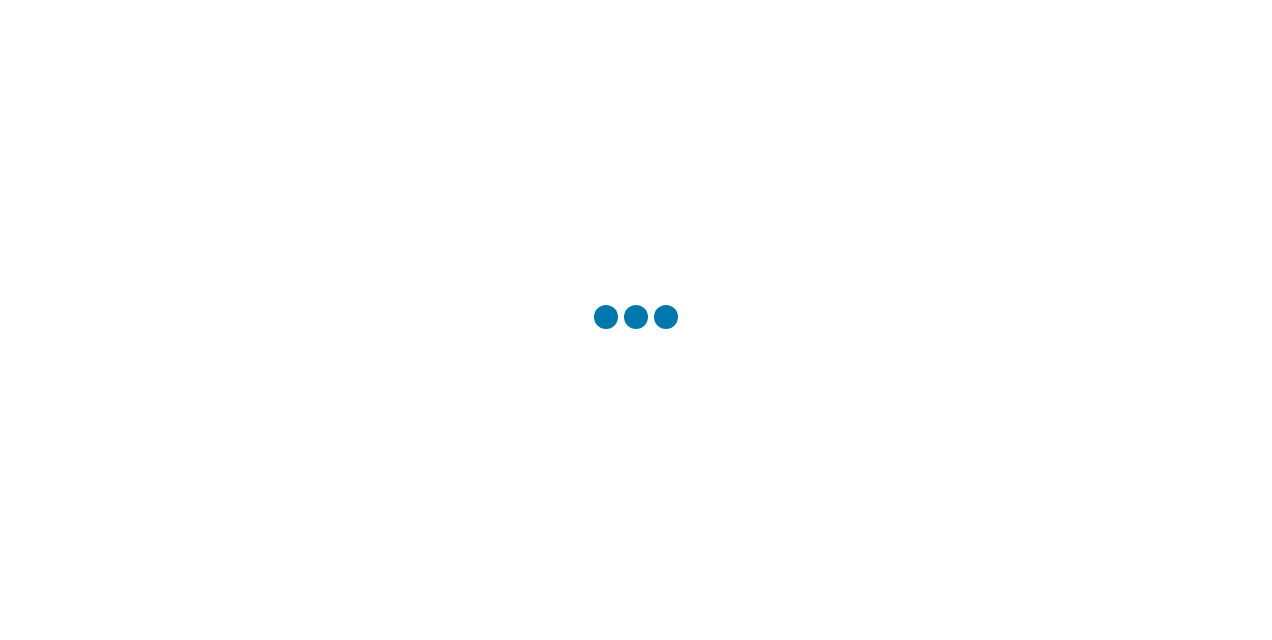 scroll, scrollTop: 0, scrollLeft: 0, axis: both 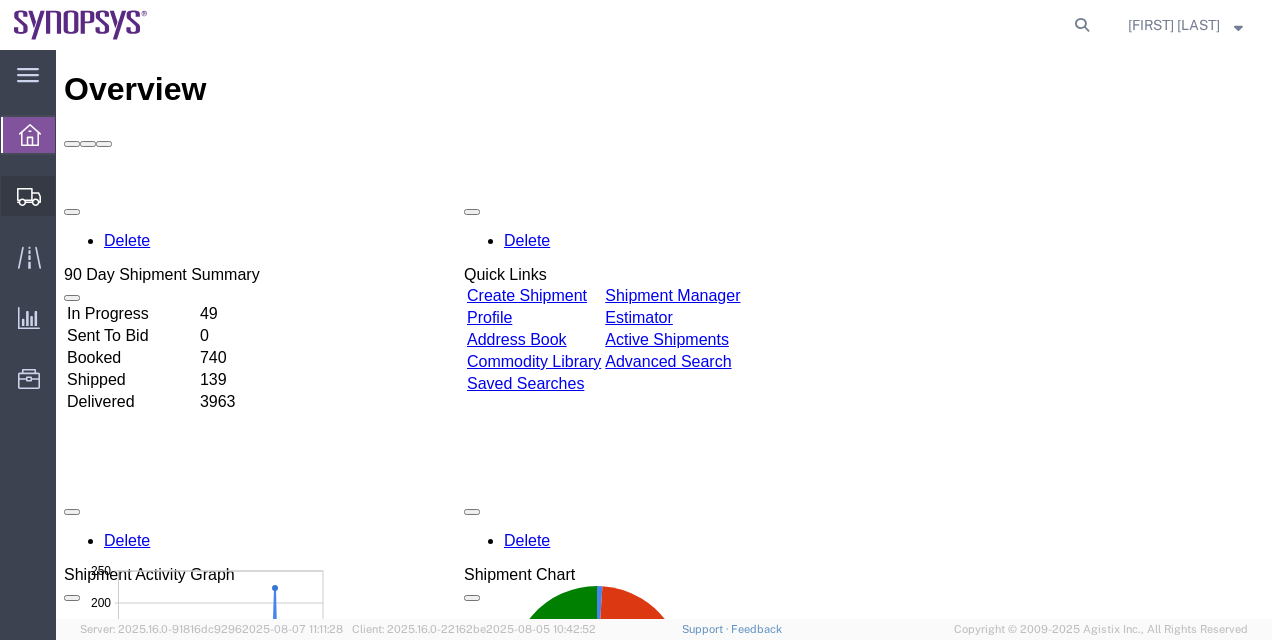 click on "Shipment Manager" 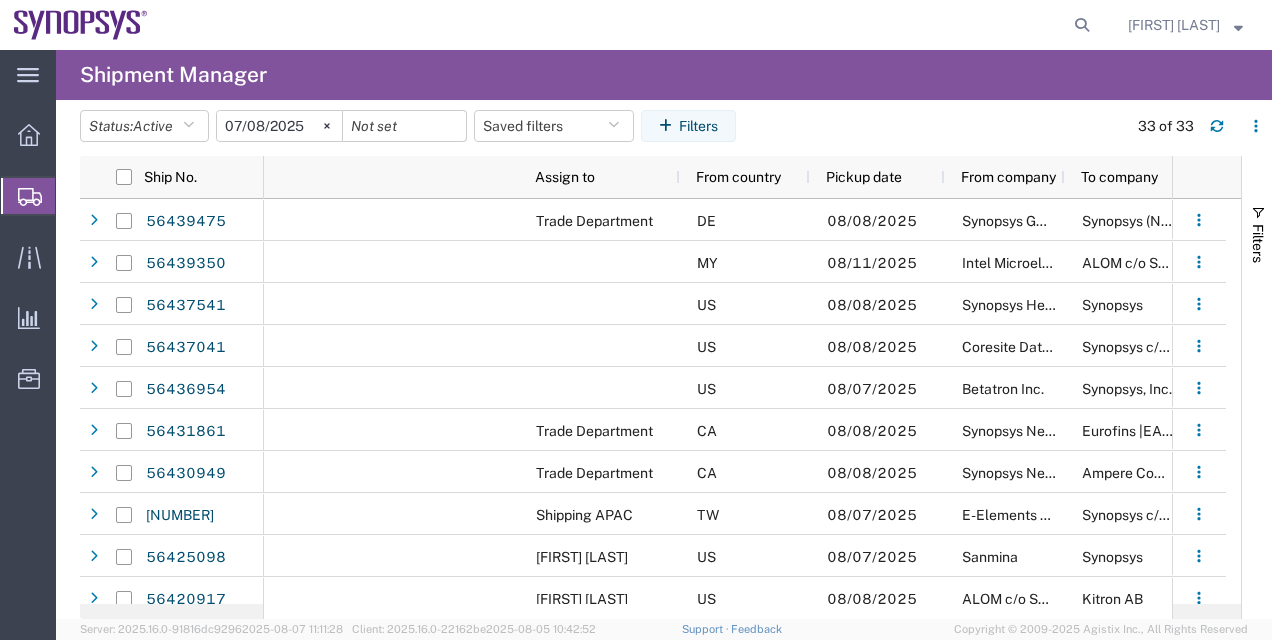 scroll, scrollTop: 0, scrollLeft: 649, axis: horizontal 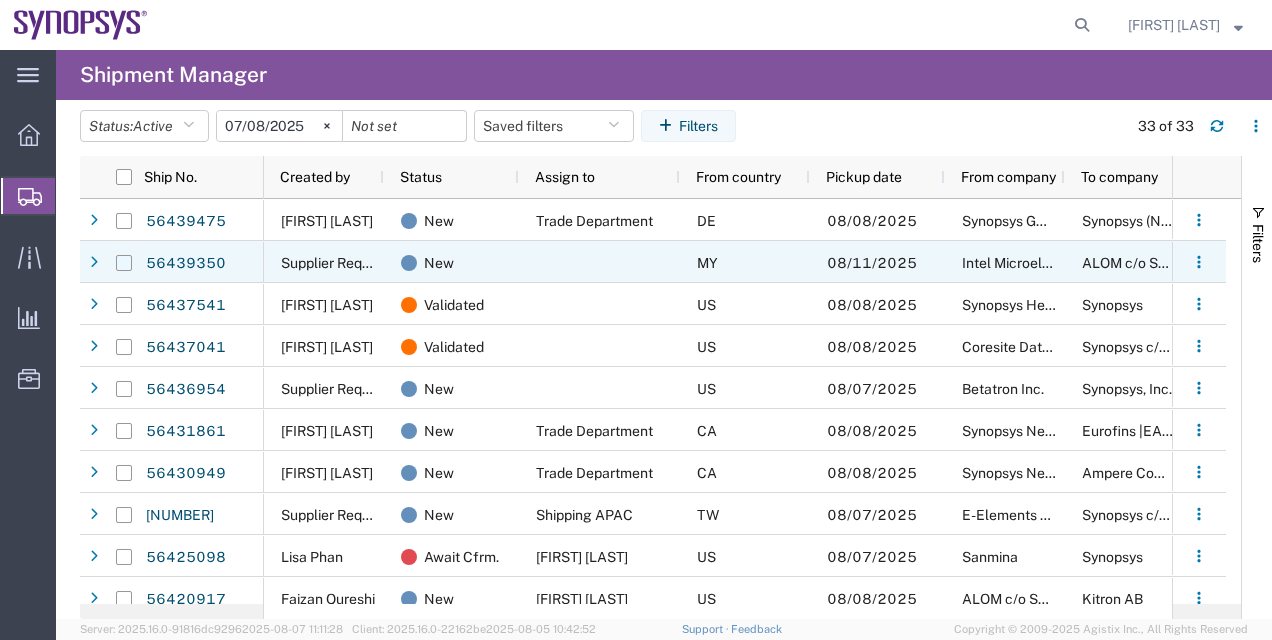 click at bounding box center (124, 263) 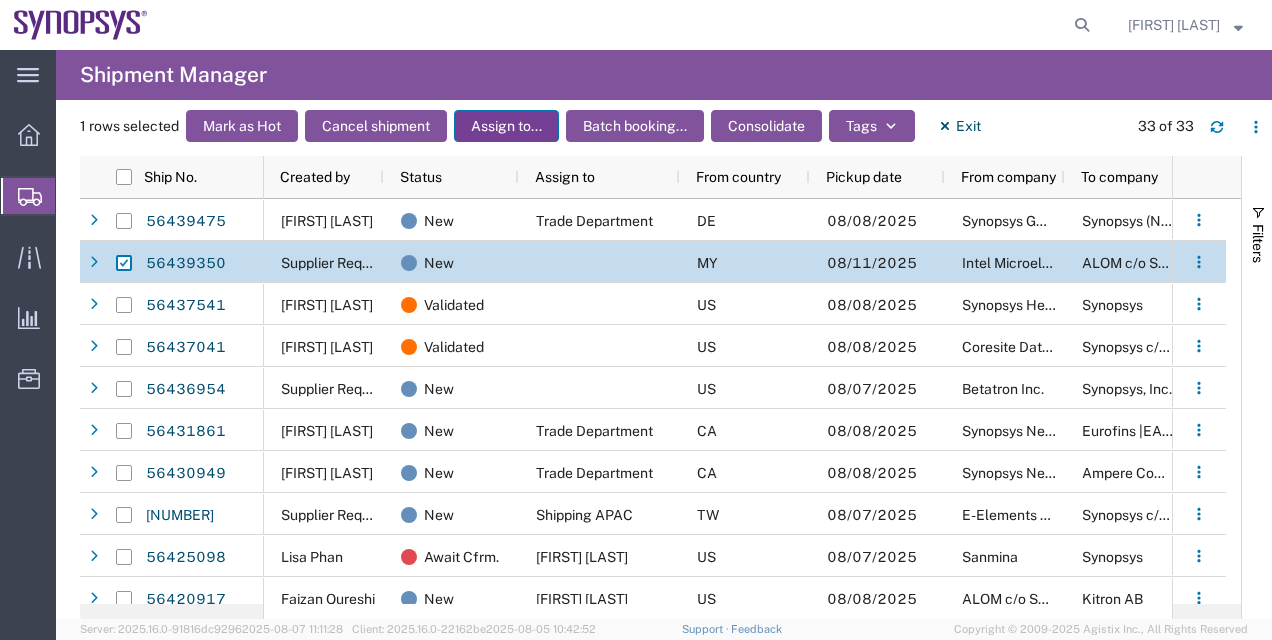 click on "Assign to..." 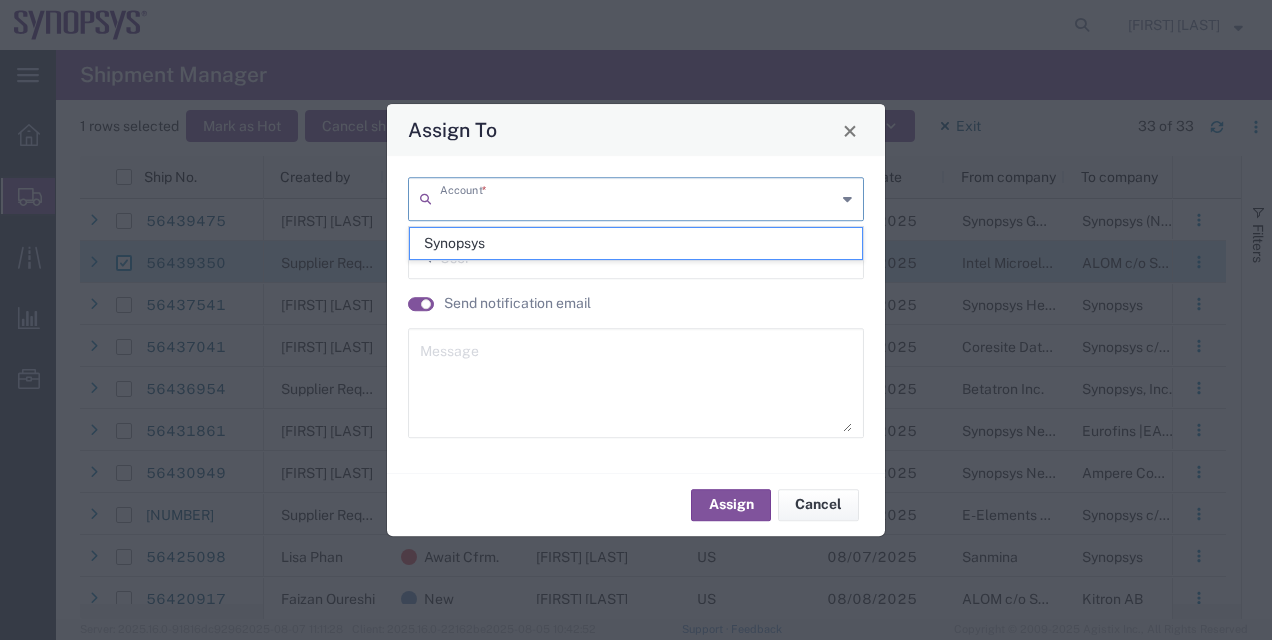 click at bounding box center (638, 197) 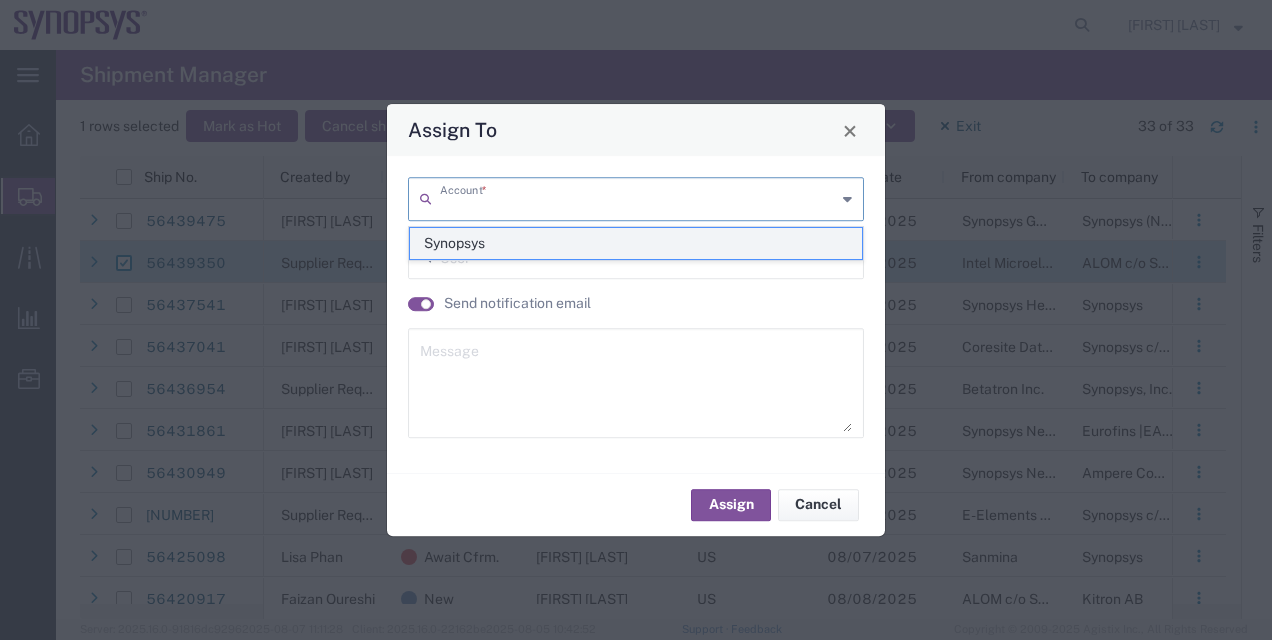 click on "Synopsys" 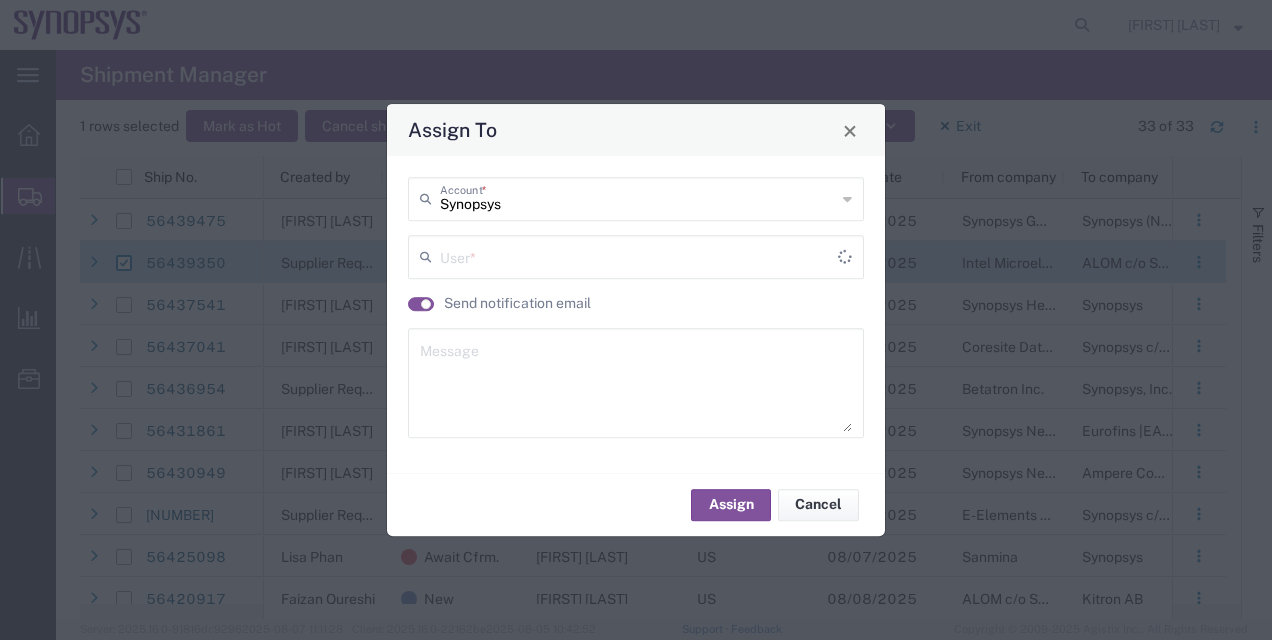 click at bounding box center (639, 255) 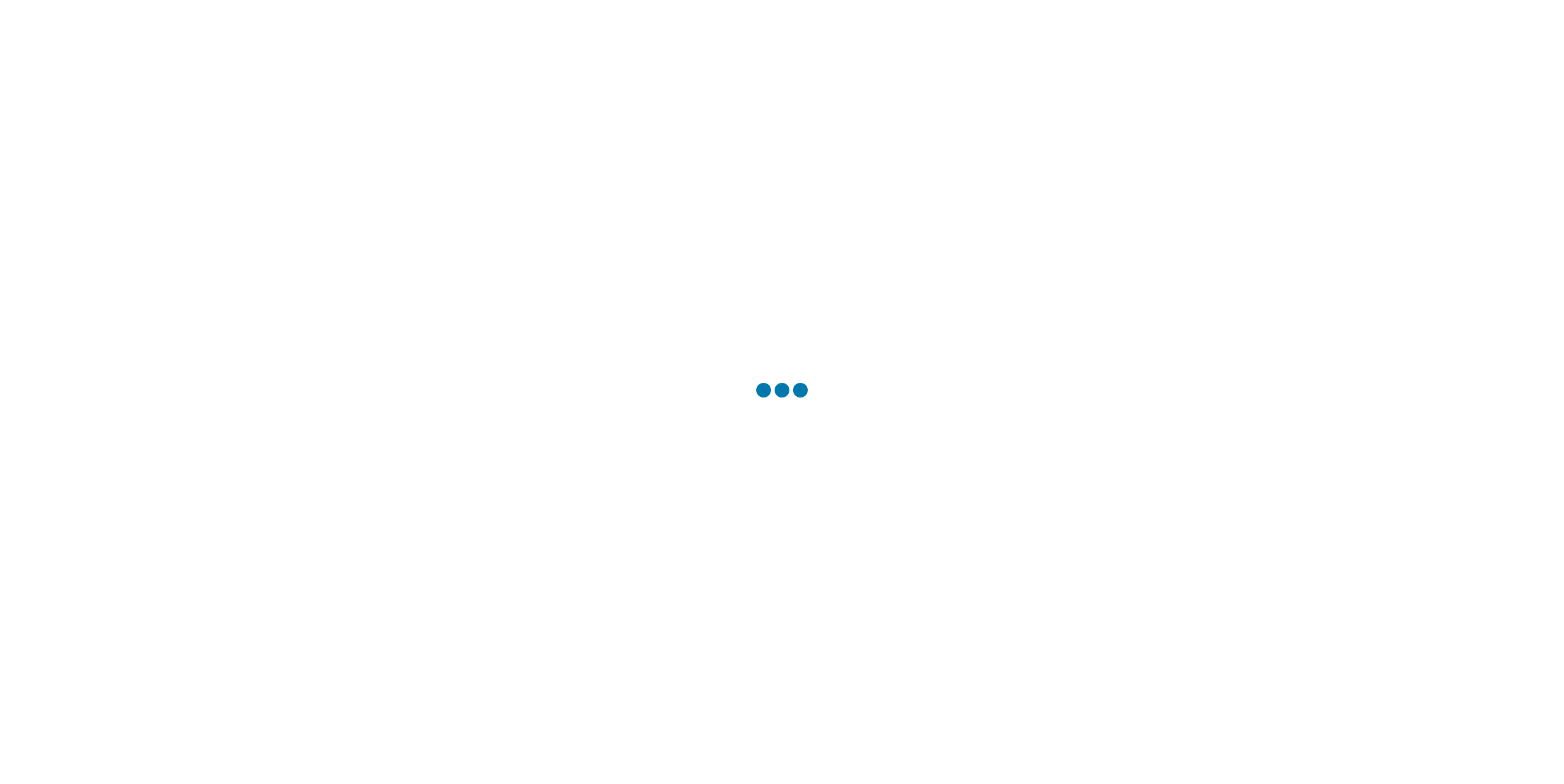 scroll, scrollTop: 0, scrollLeft: 0, axis: both 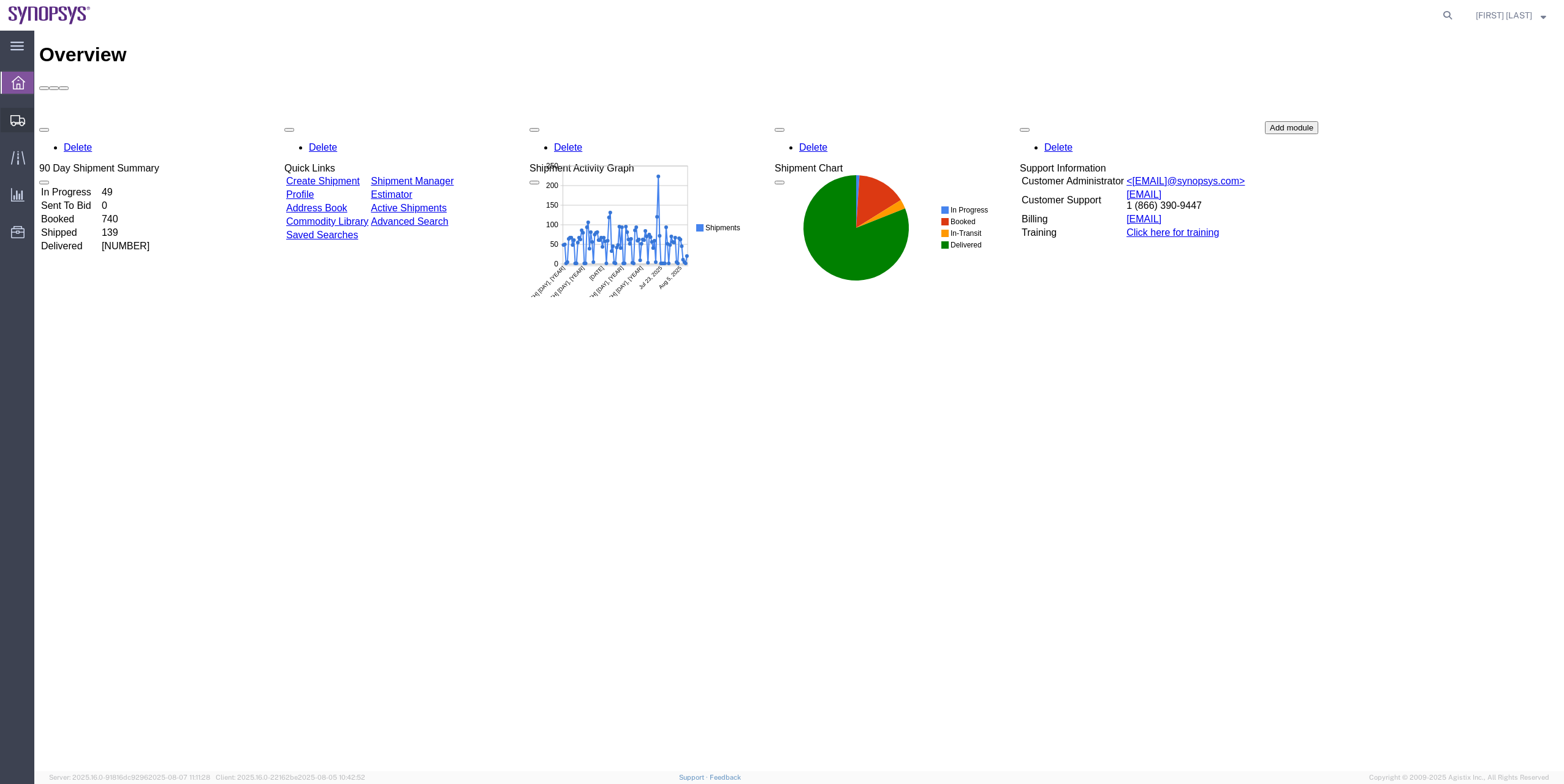 click on "Shipment Manager" 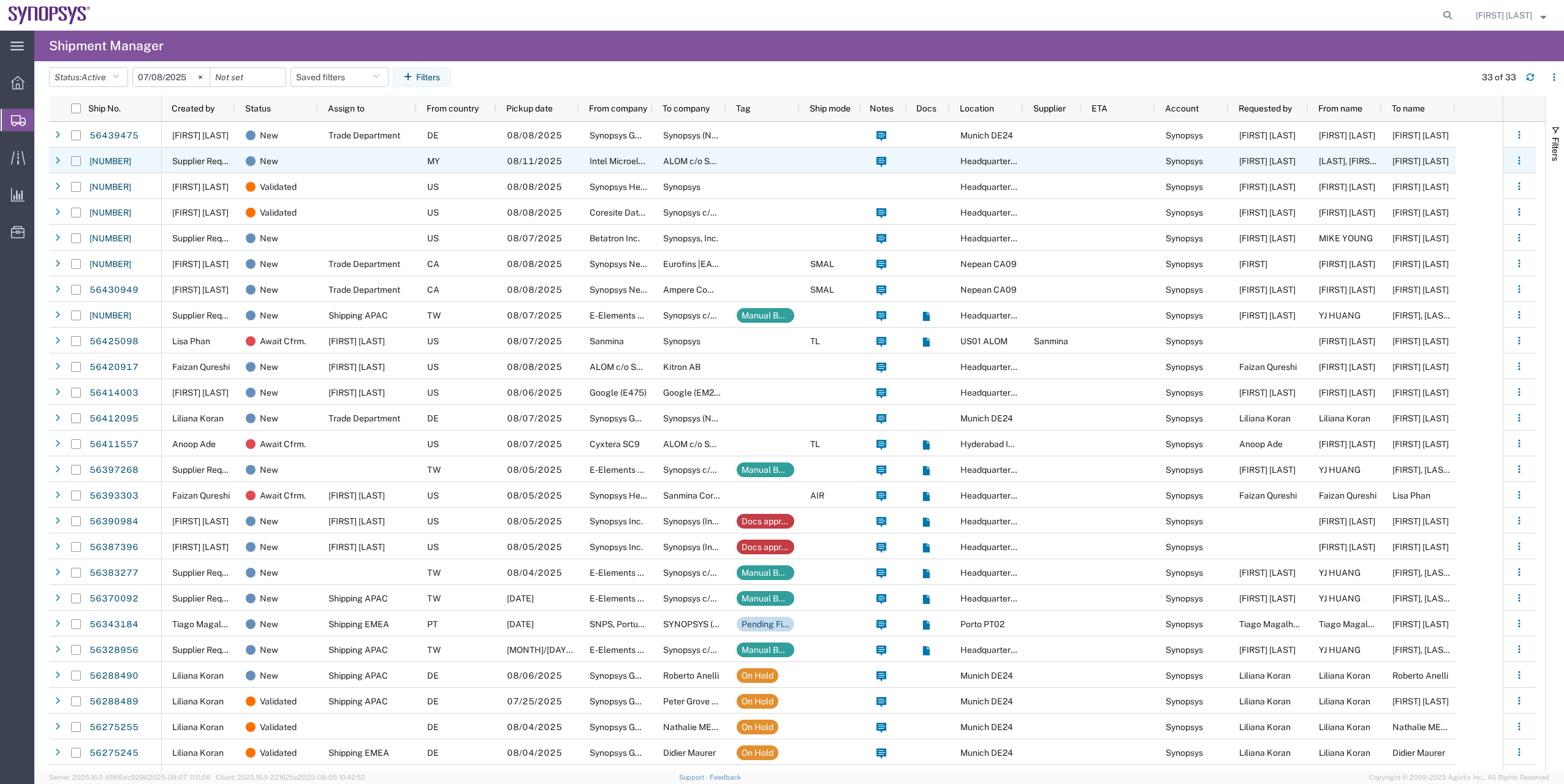click at bounding box center [76, 161] 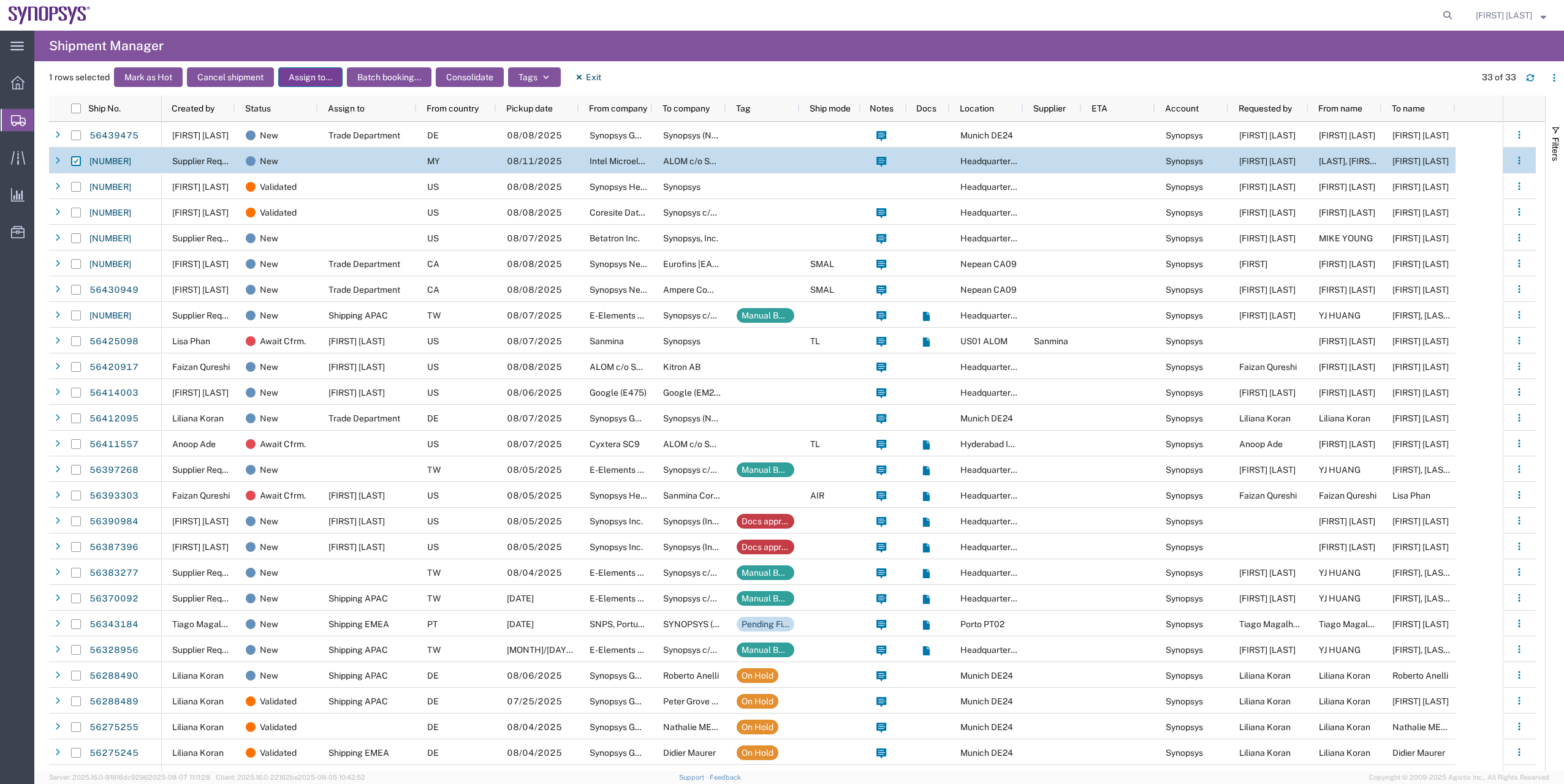 click on "Assign to..." 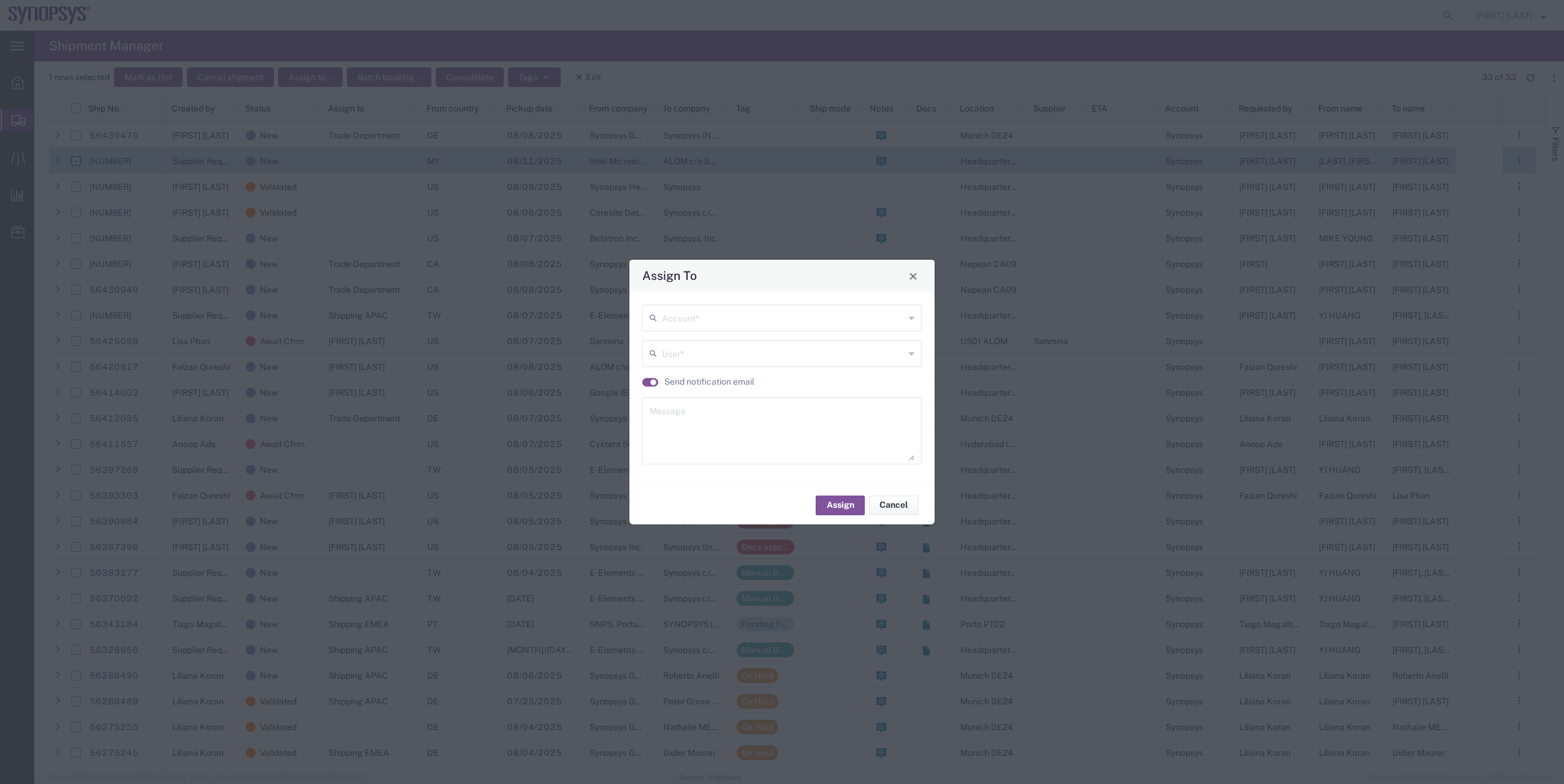 click at bounding box center [783, 317] 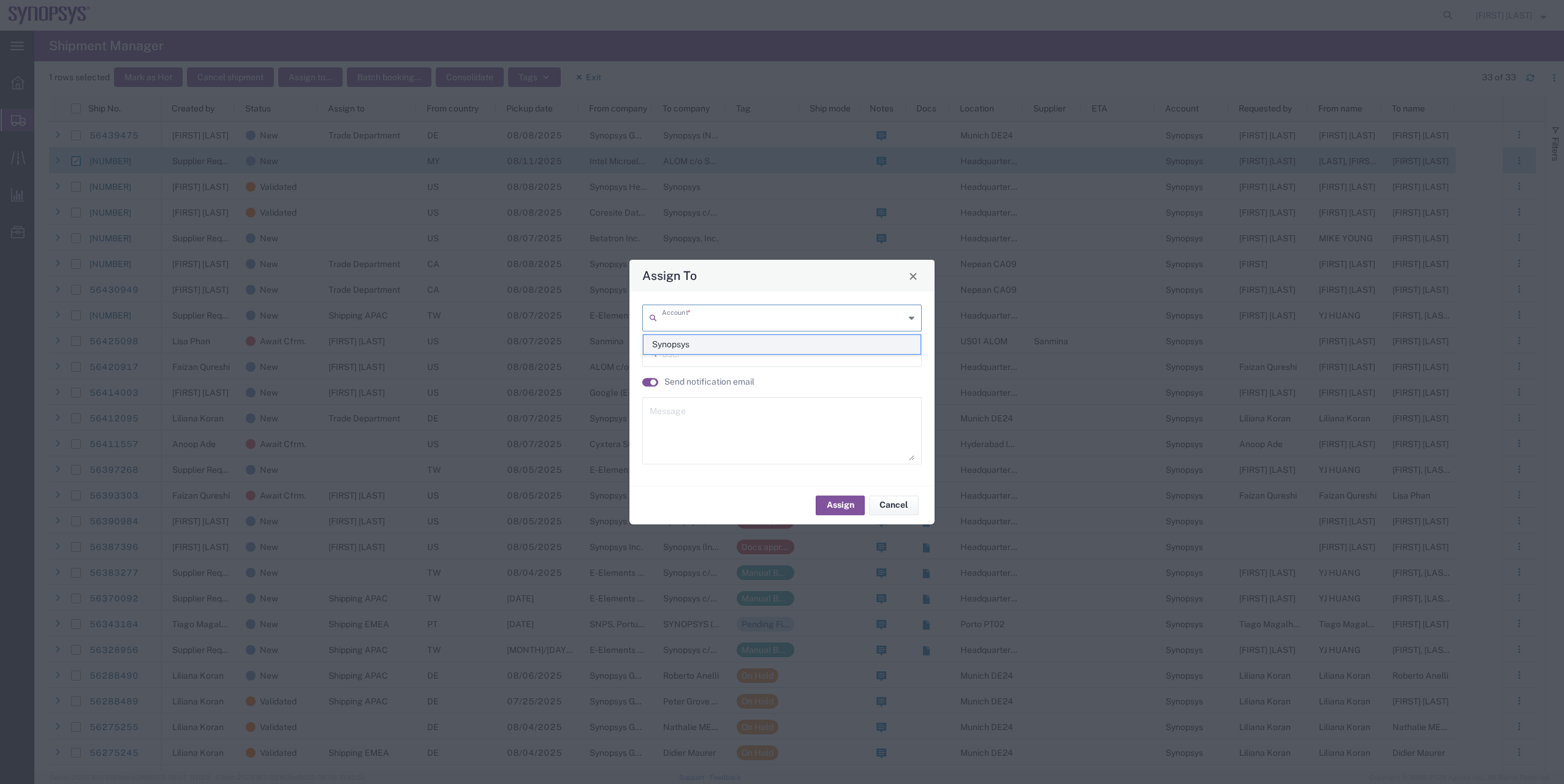 click on "Synopsys" 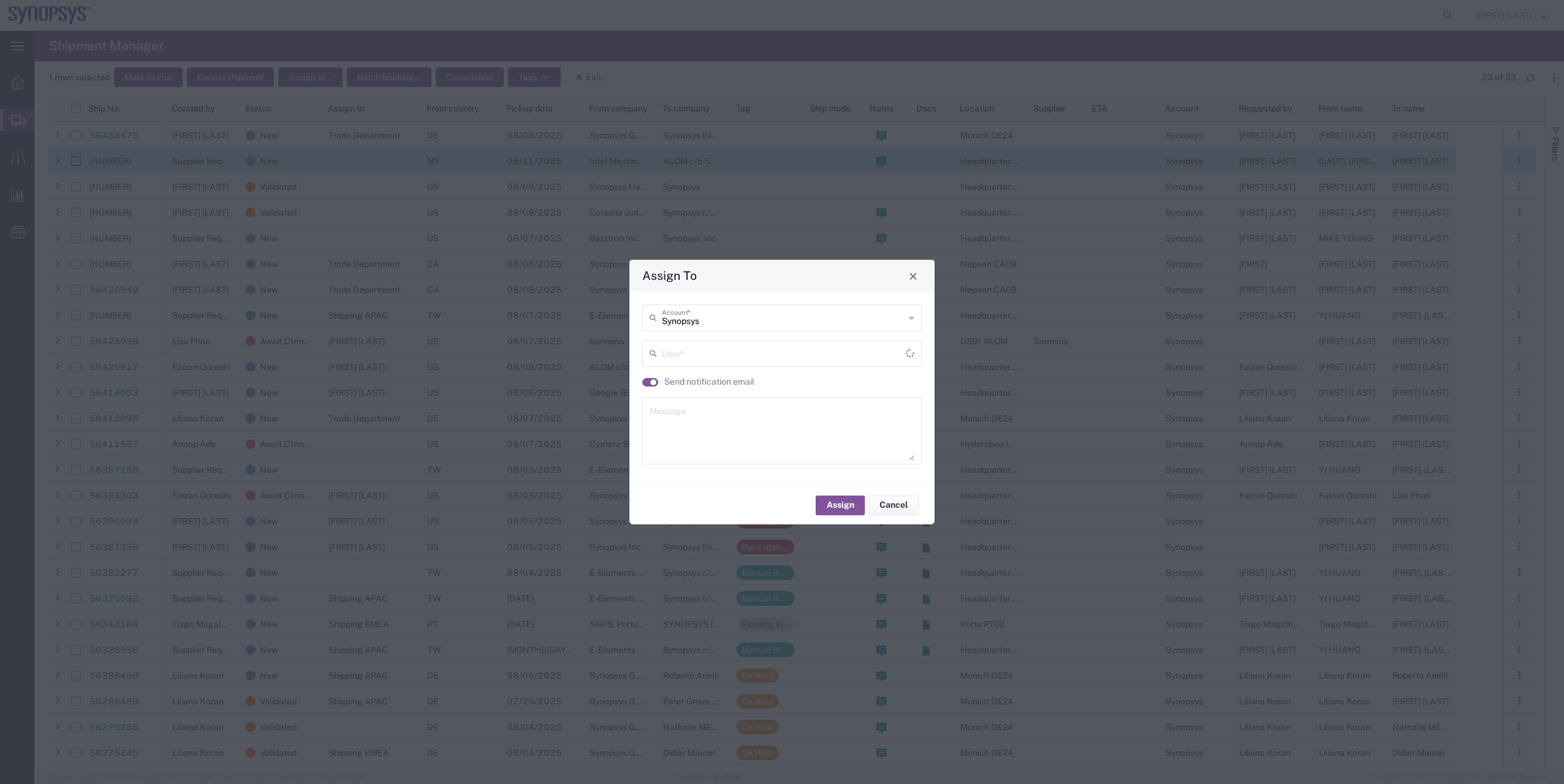 click at bounding box center (784, 352) 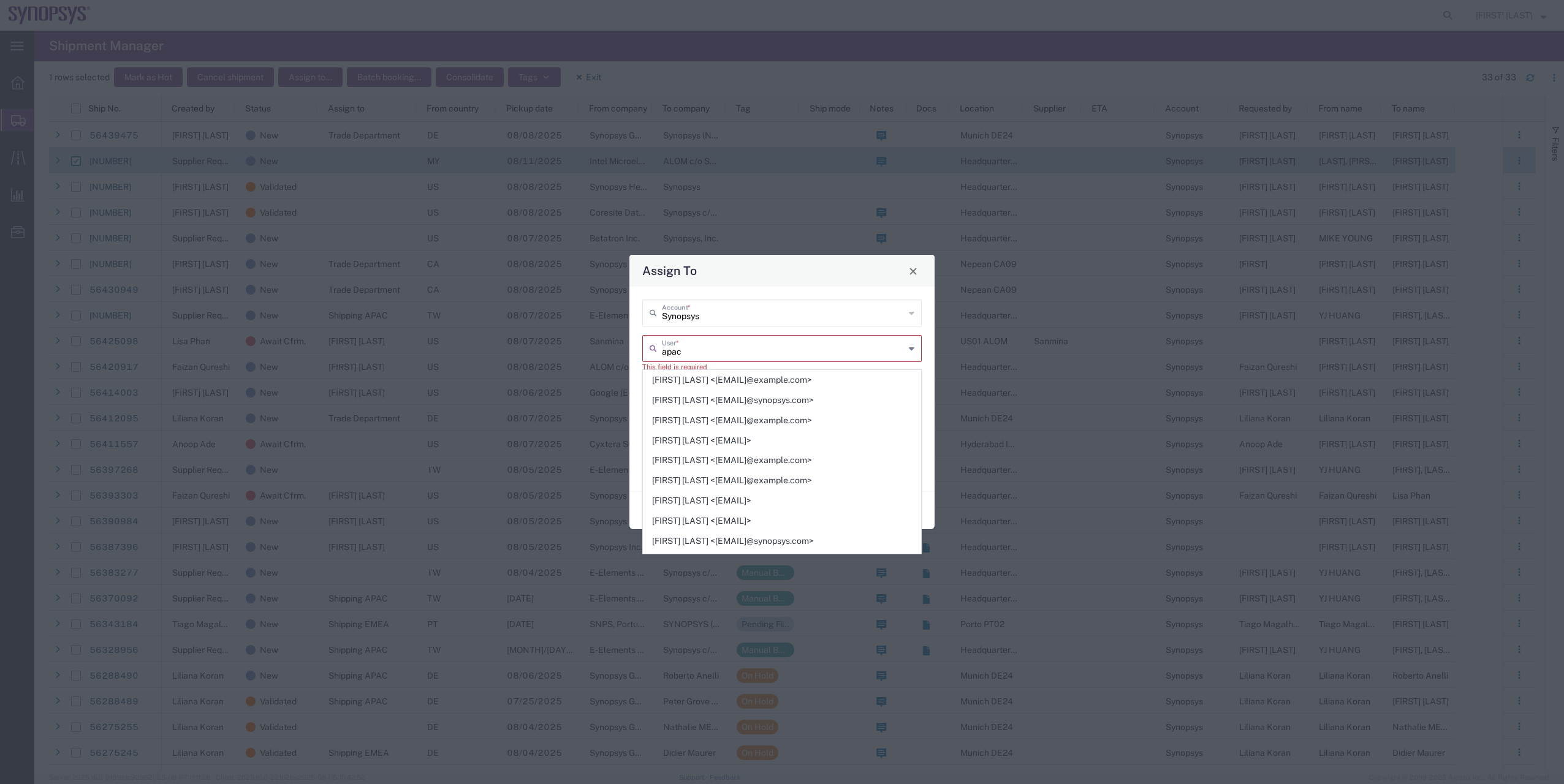 type on "apac" 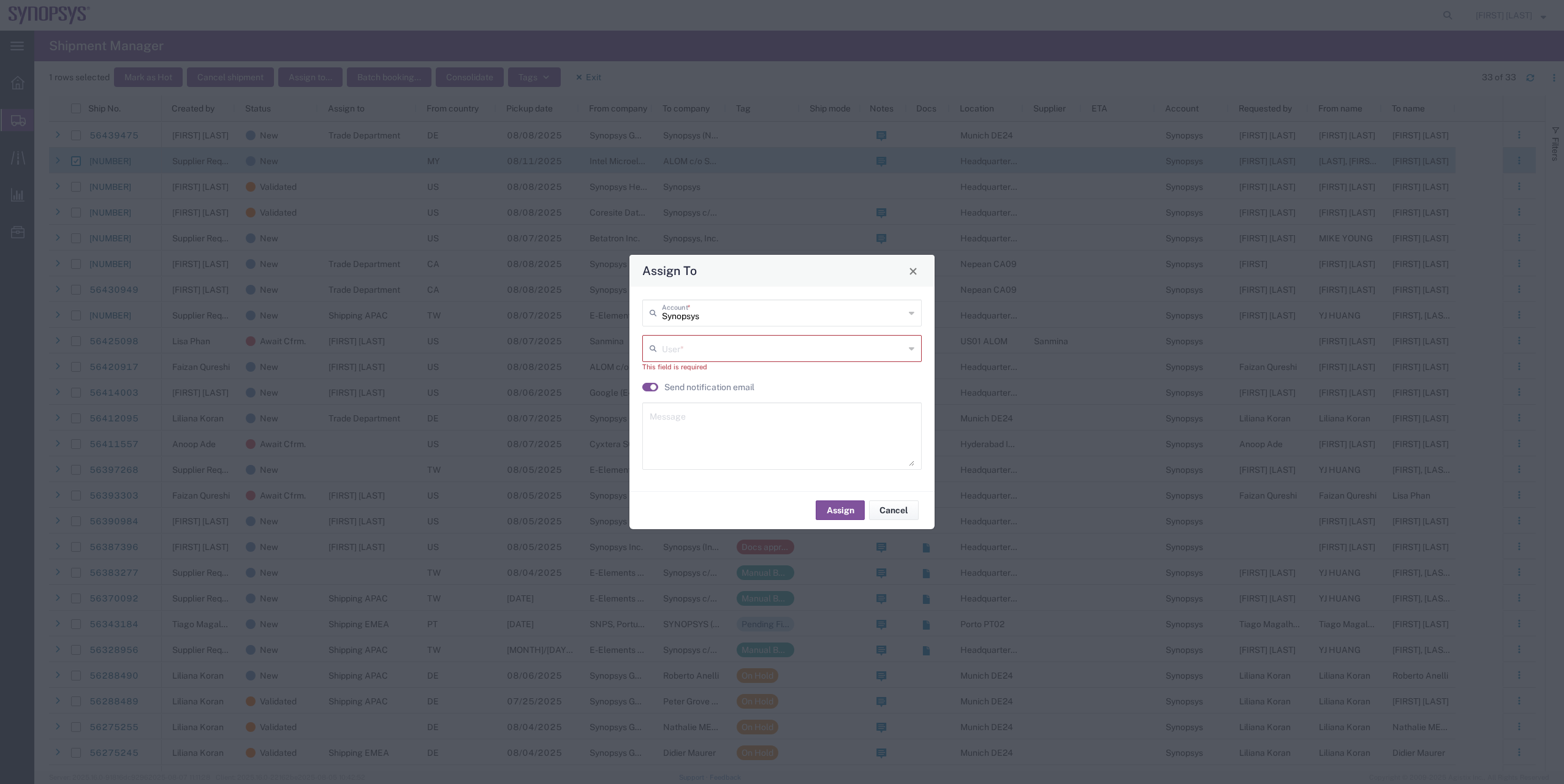 click at bounding box center [783, 347] 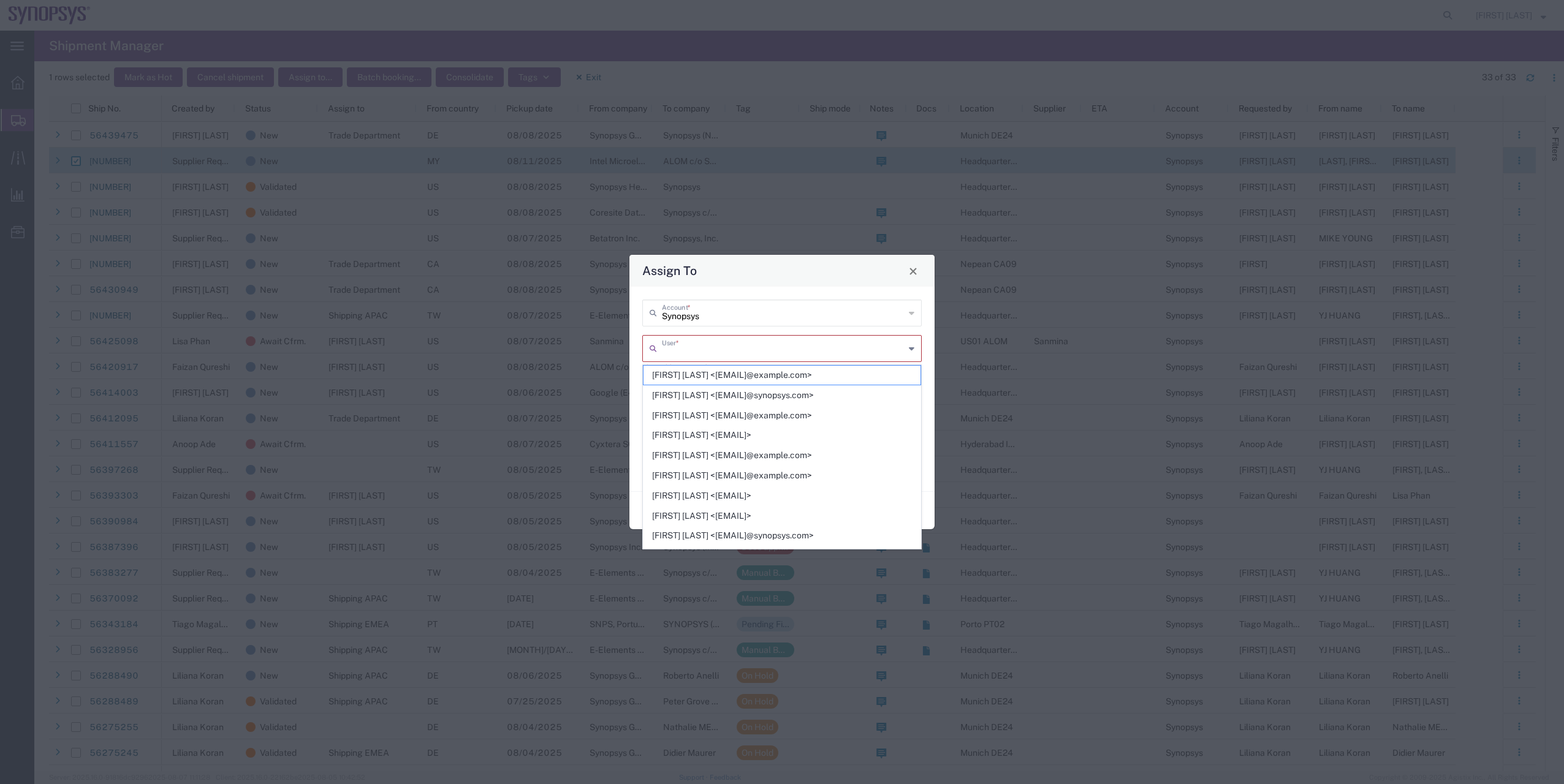 click at bounding box center [783, 347] 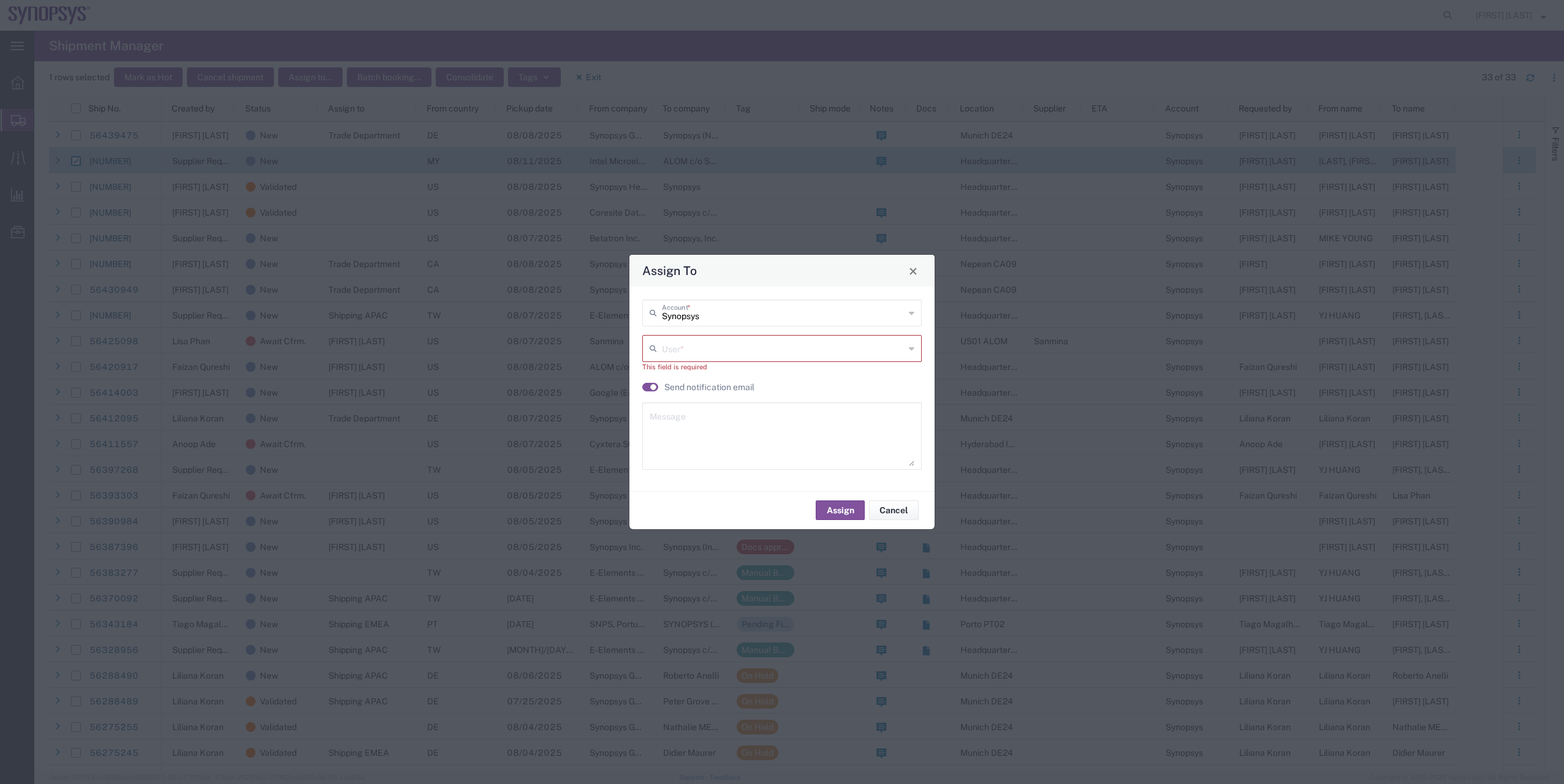 click at bounding box center [782, 435] 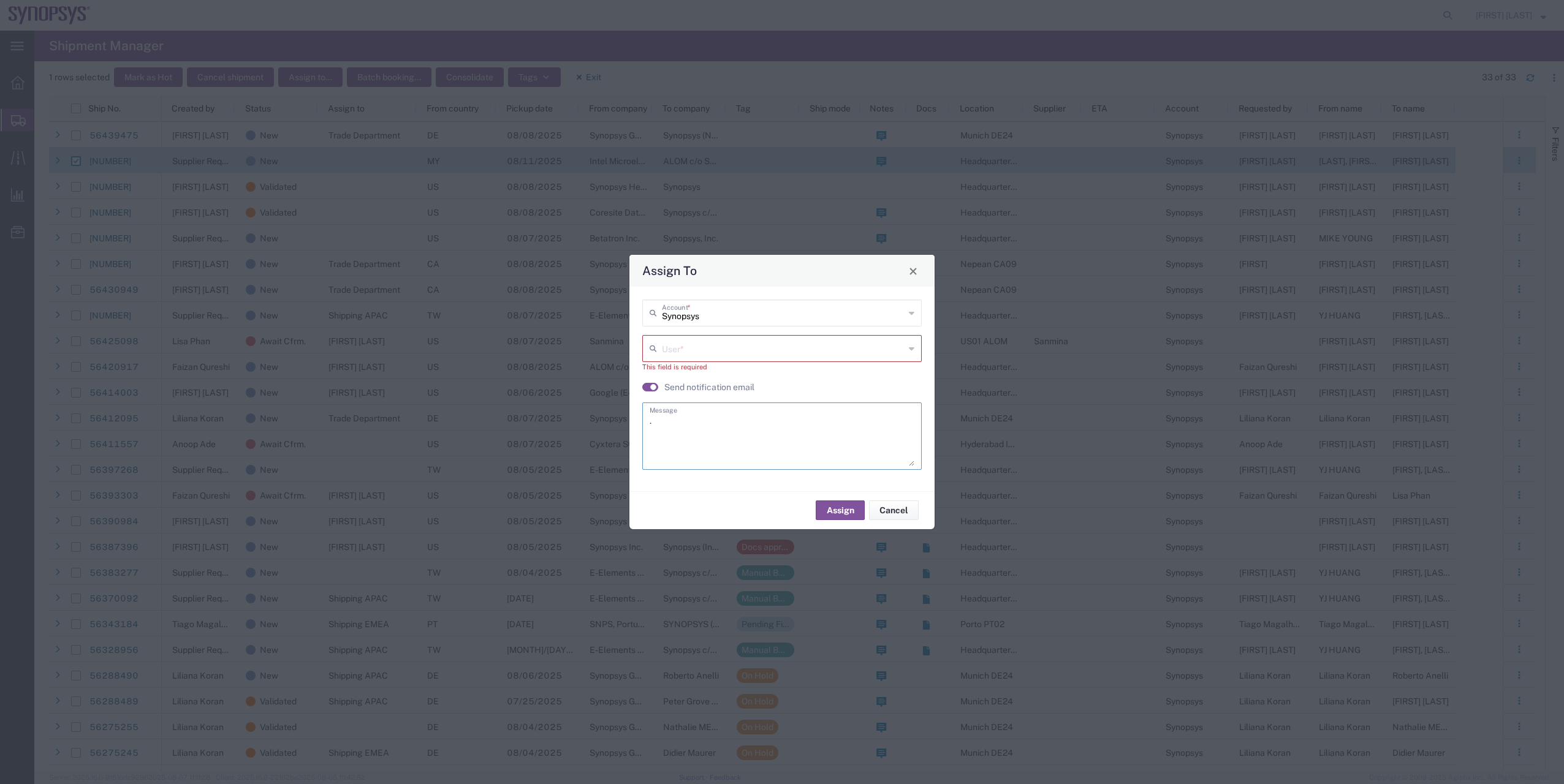 type on "." 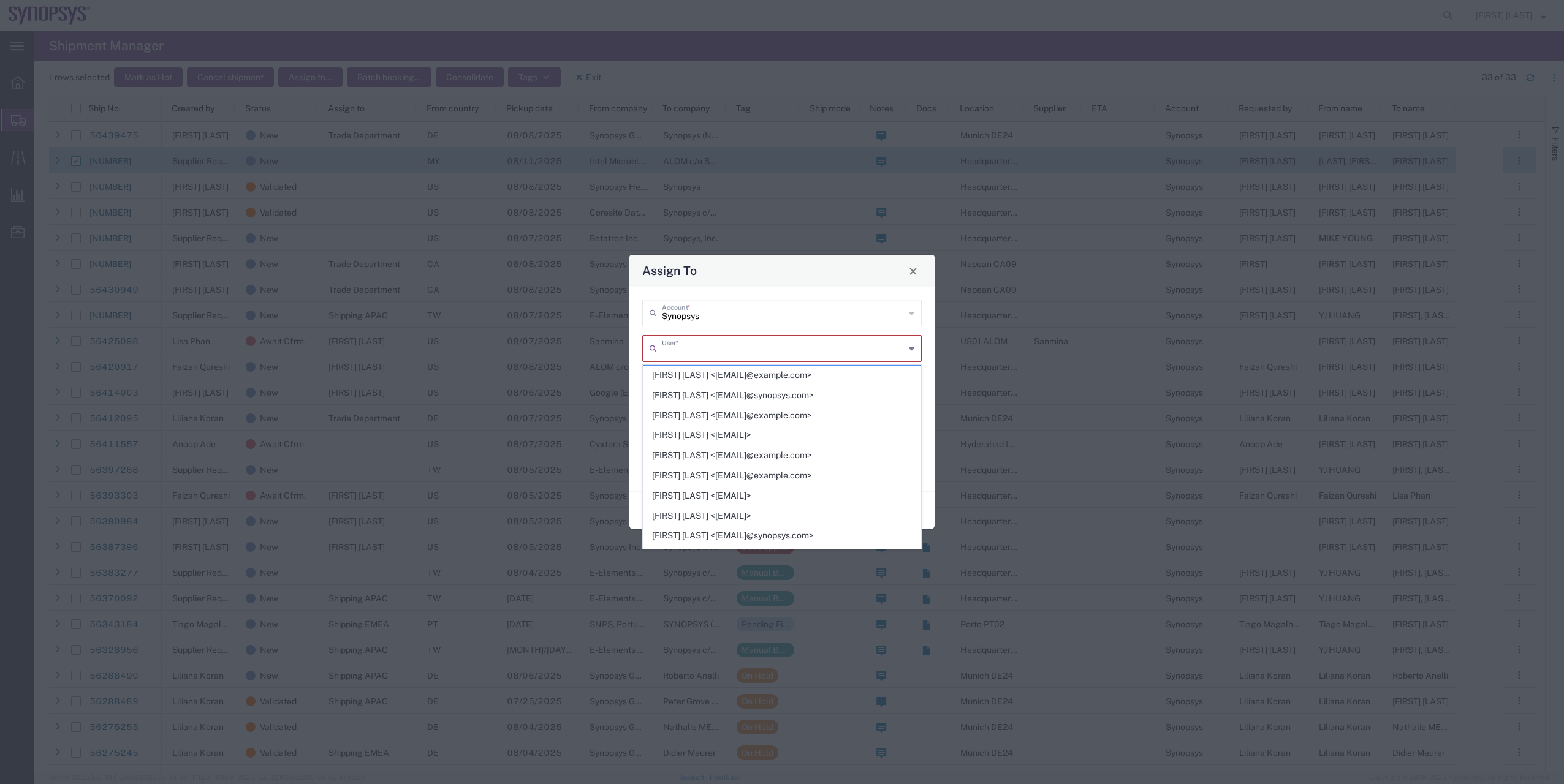 click at bounding box center [783, 347] 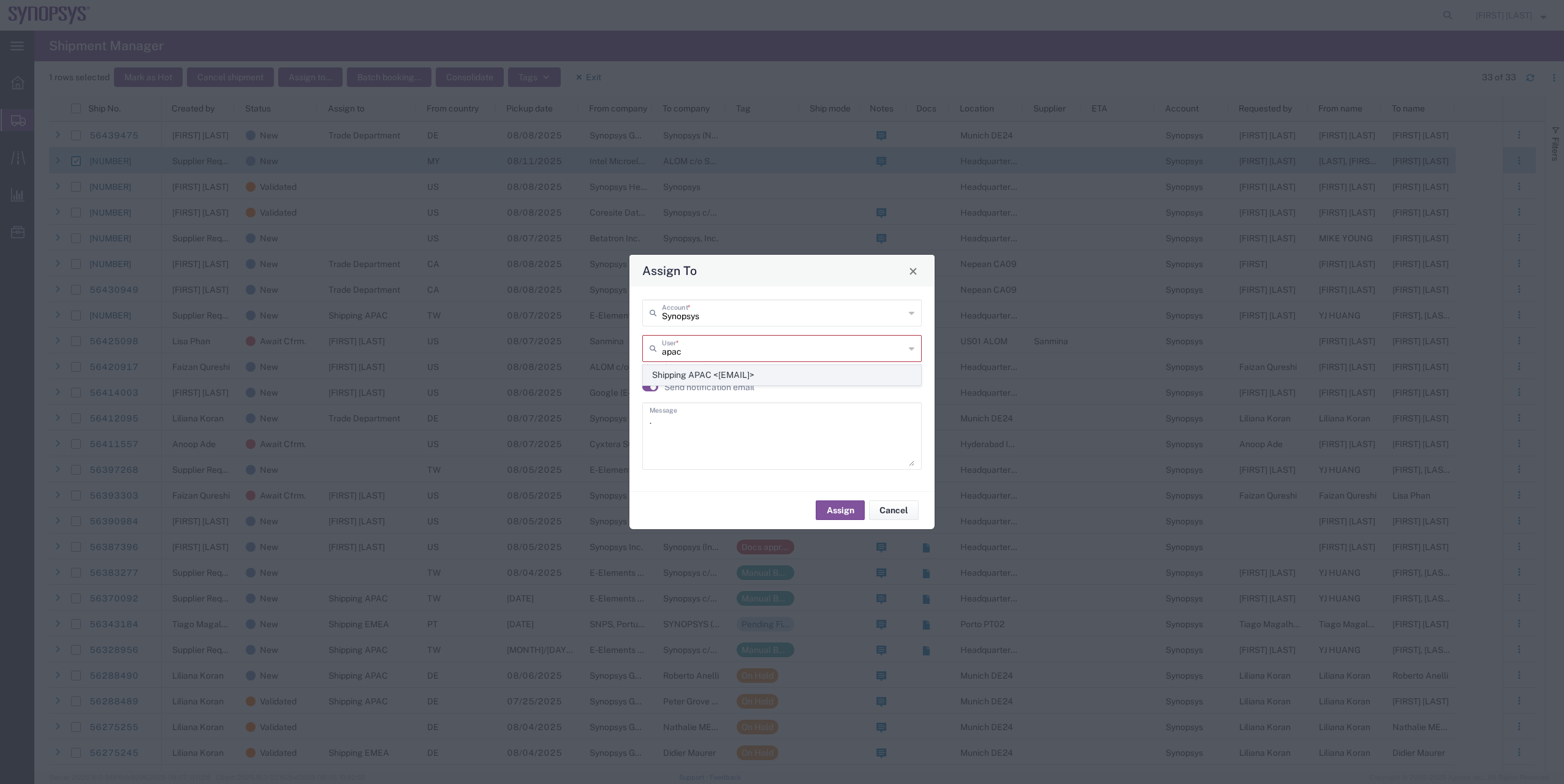 click on "Shipping APAC <[EMAIL]>" 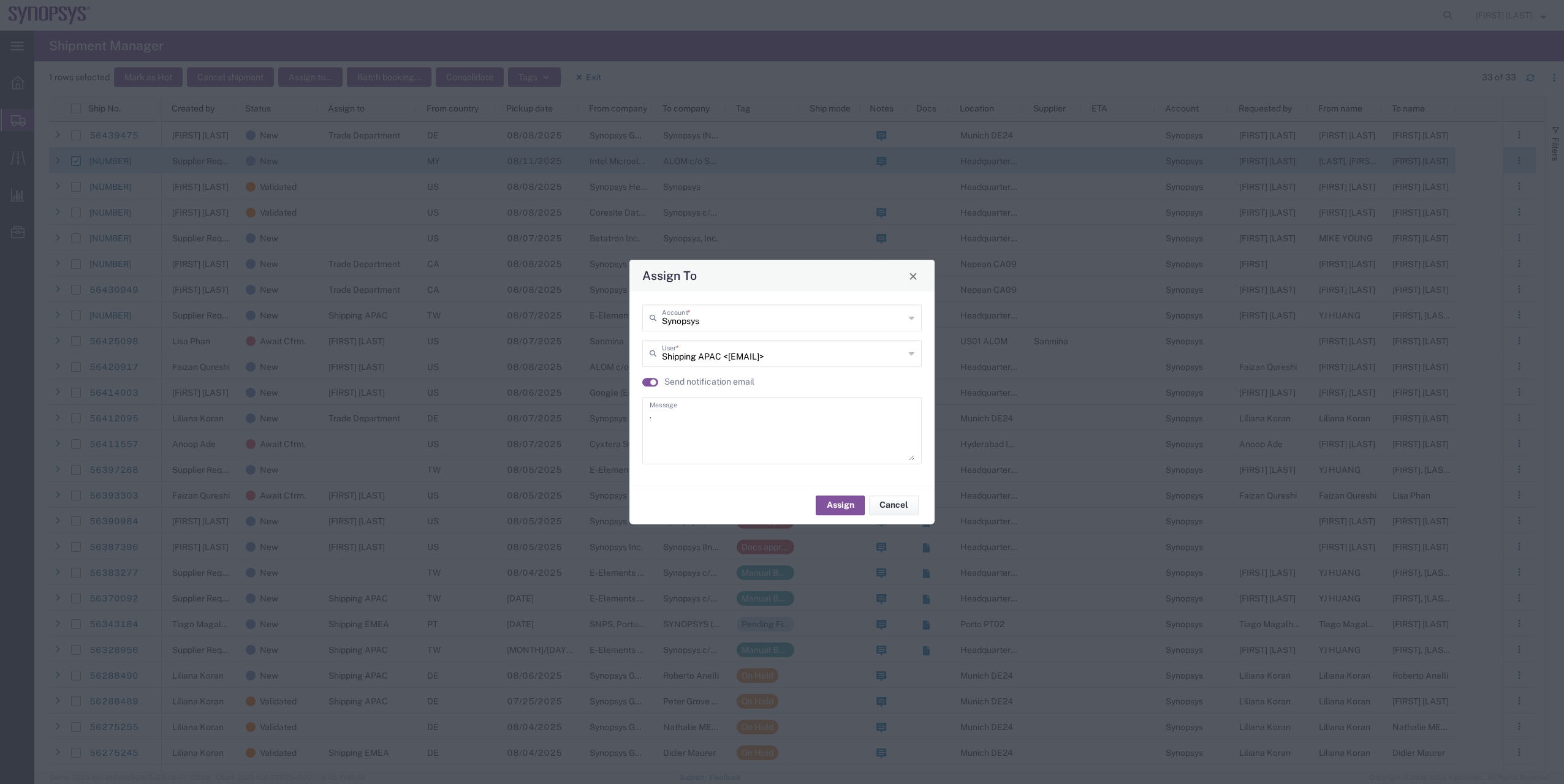 click on "Assign Cancel" 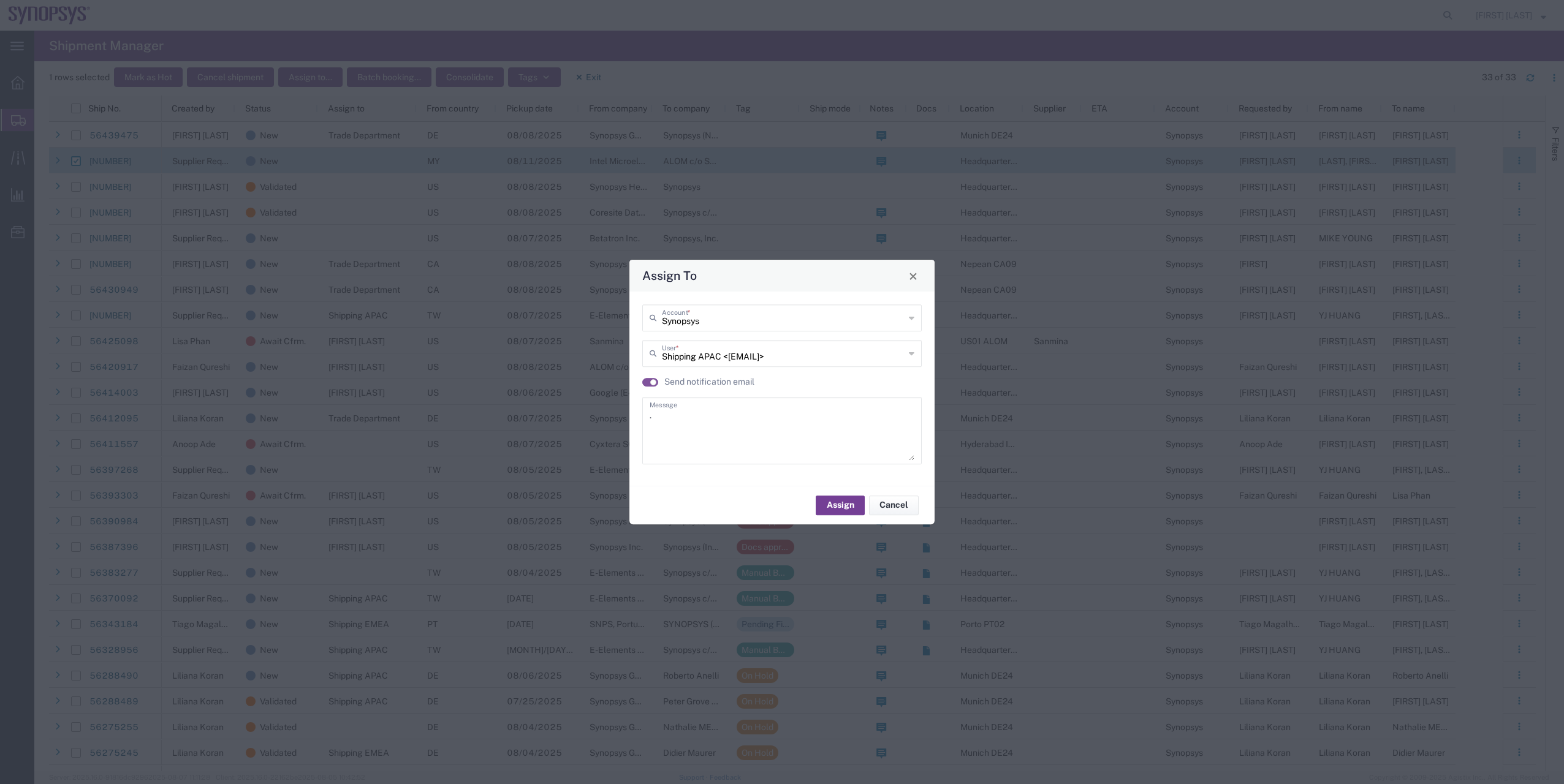 click on "Assign" 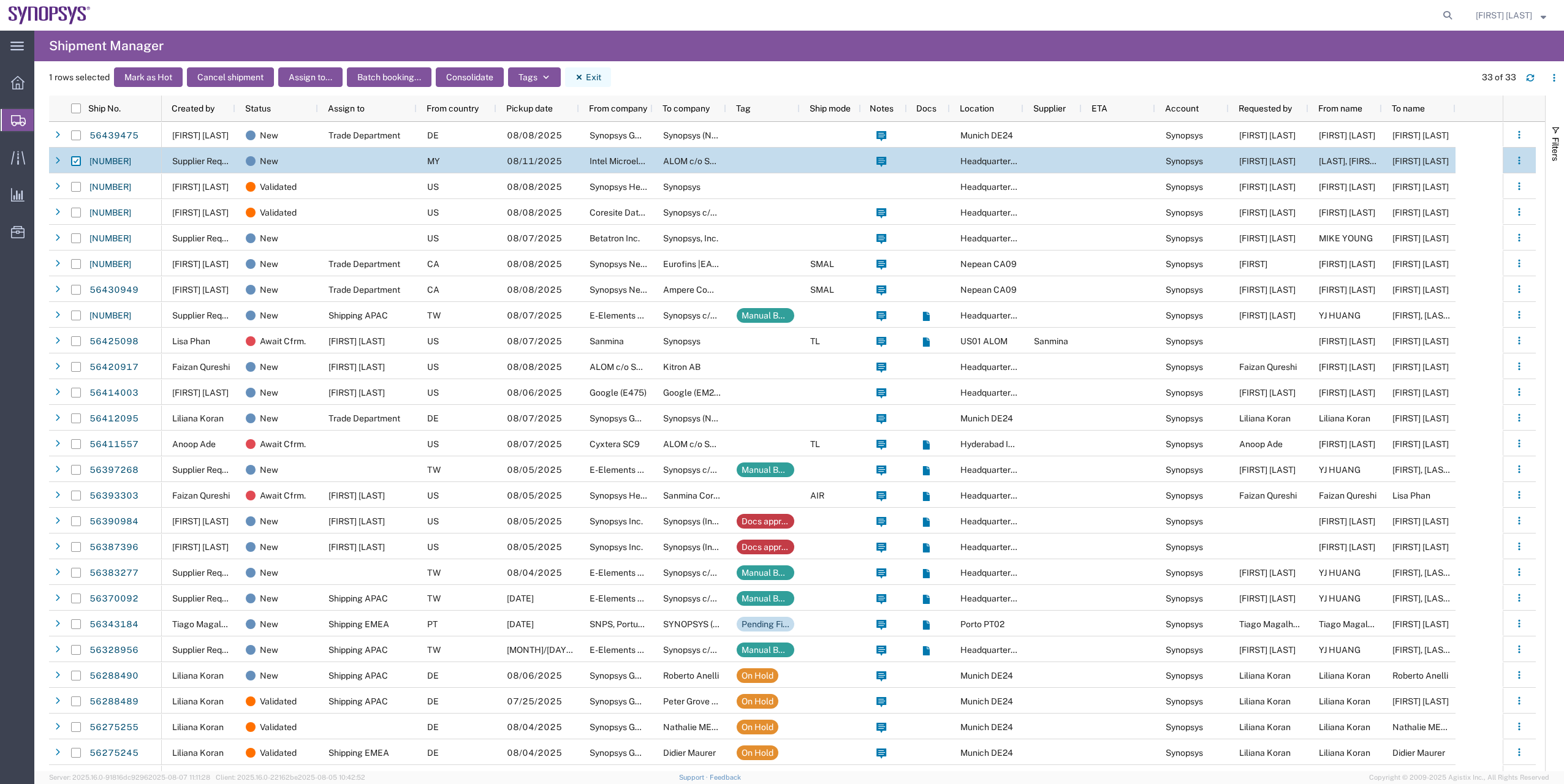 click on "Exit" 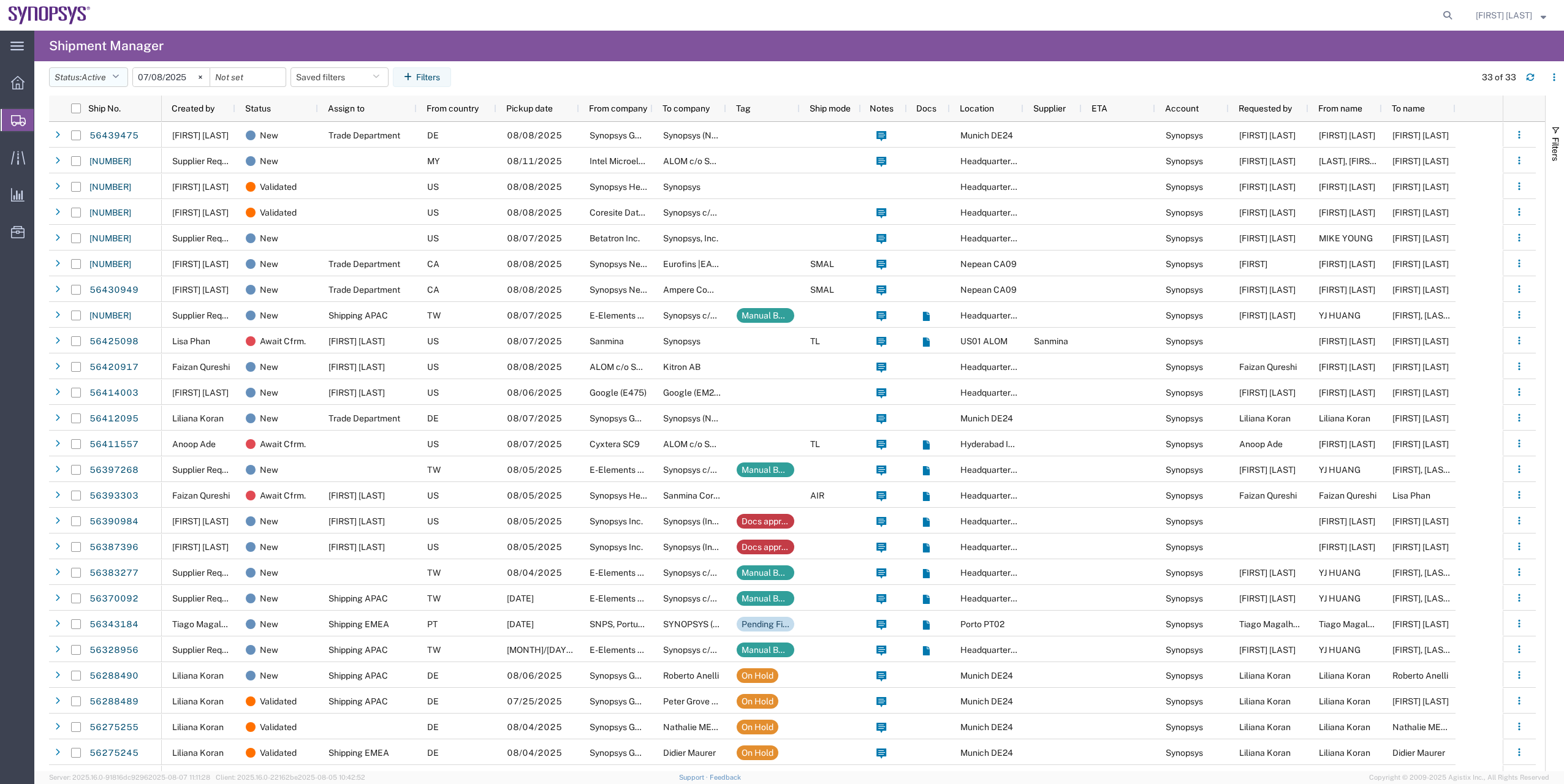 click on "Status:  Active" 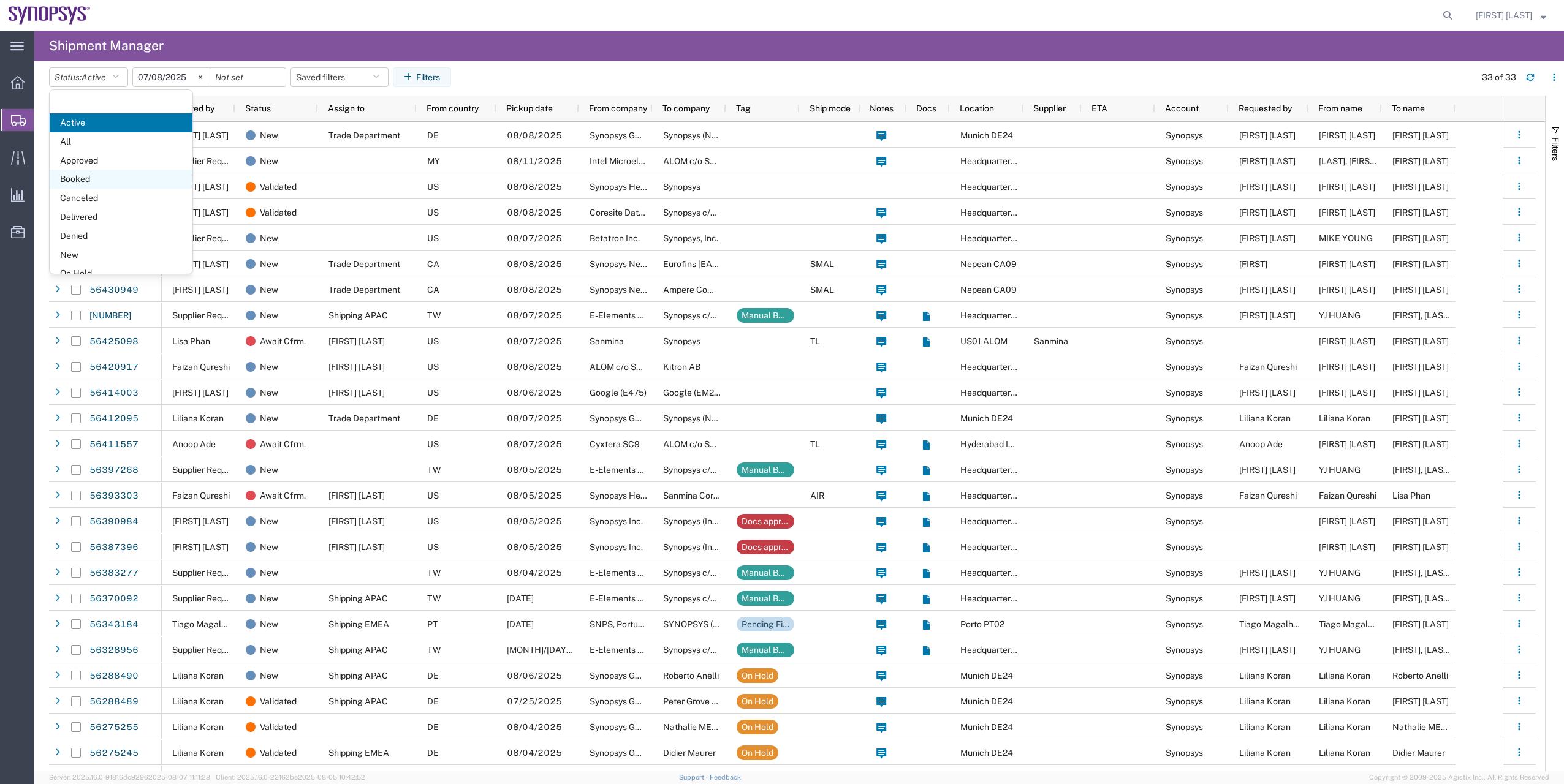 click on "Booked" 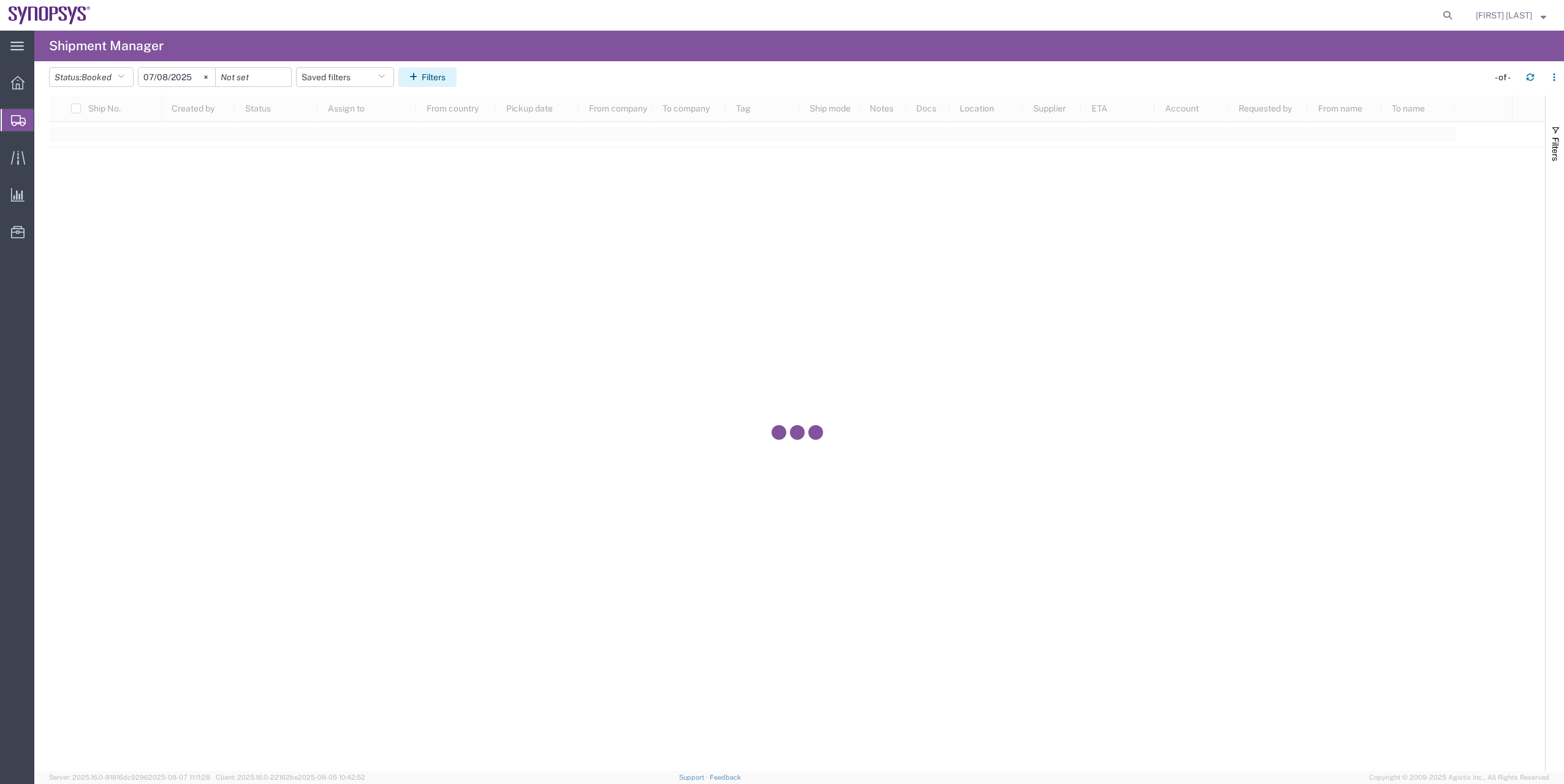 click on "Filters" 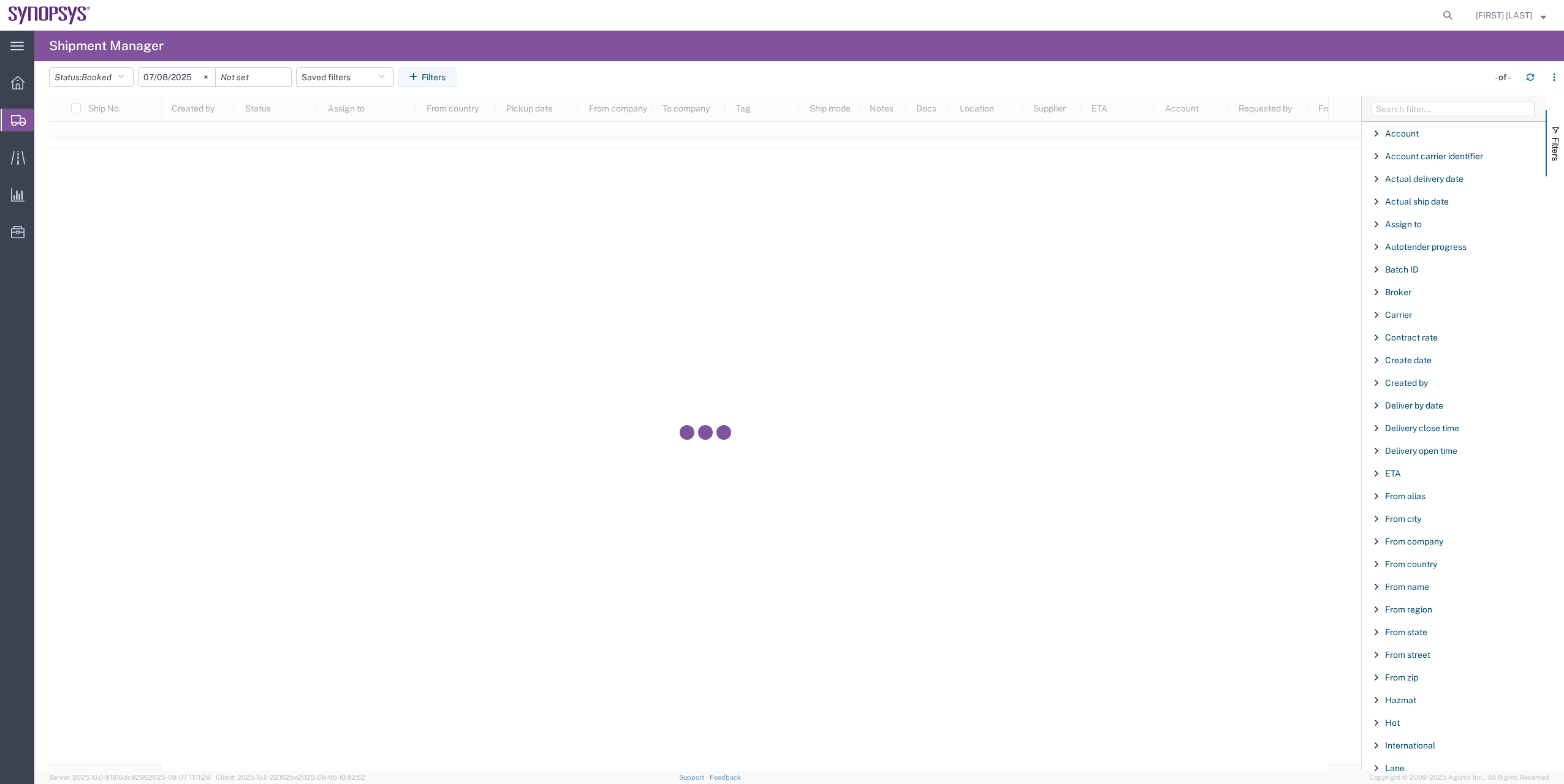 click at bounding box center (1454, 108) 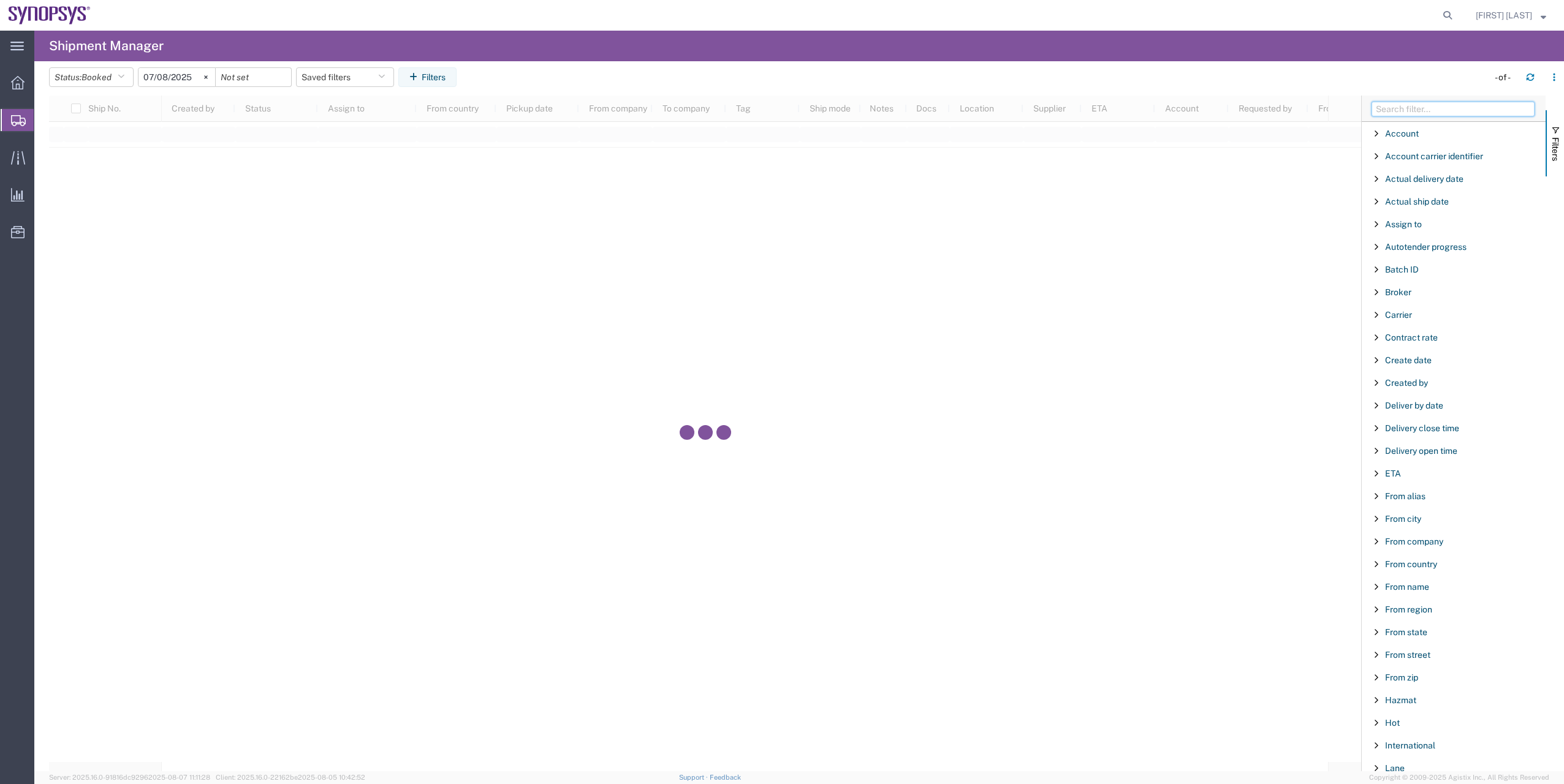 click at bounding box center [1453, 109] 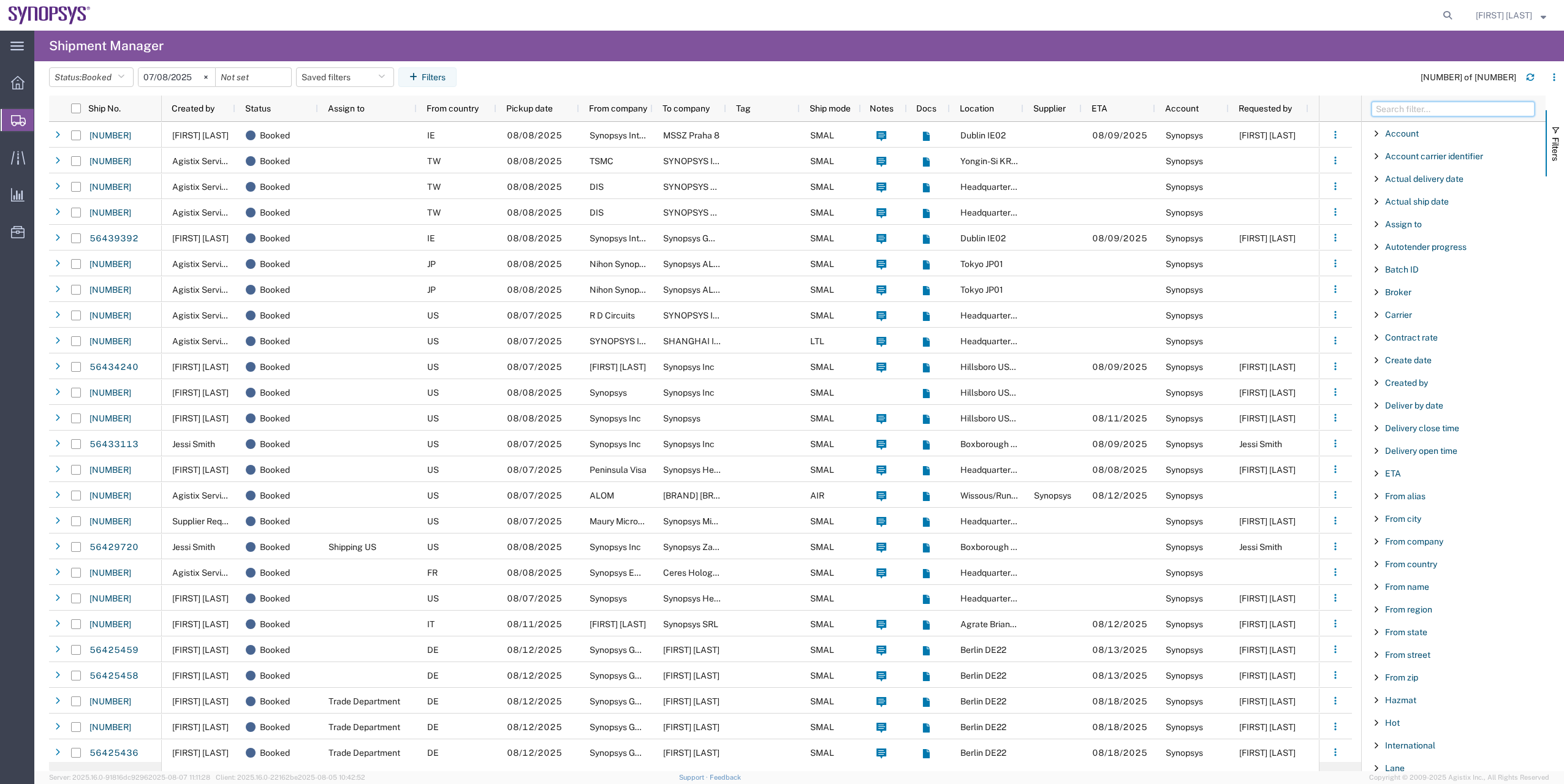 click at bounding box center (1453, 109) 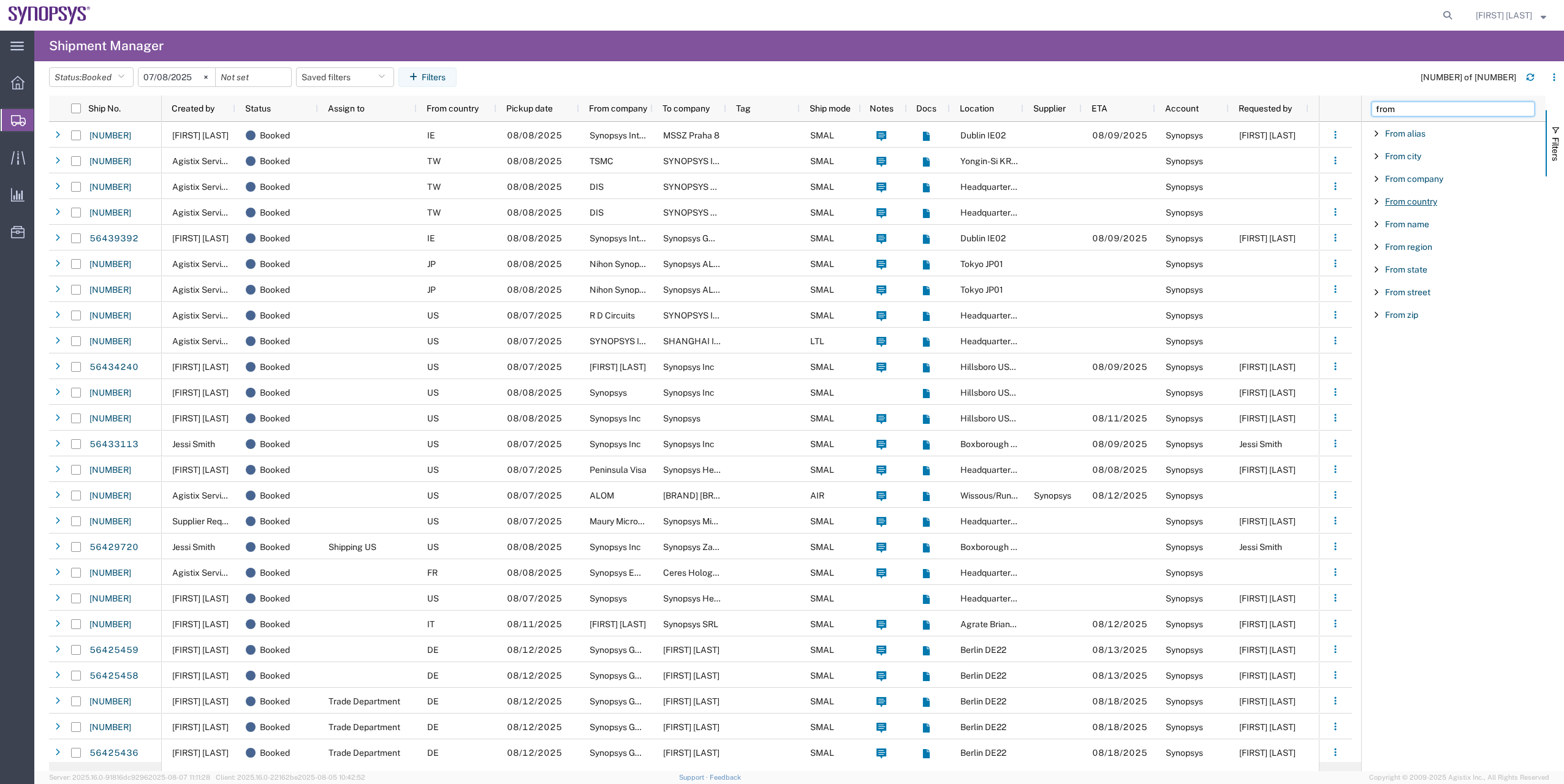 type on "from" 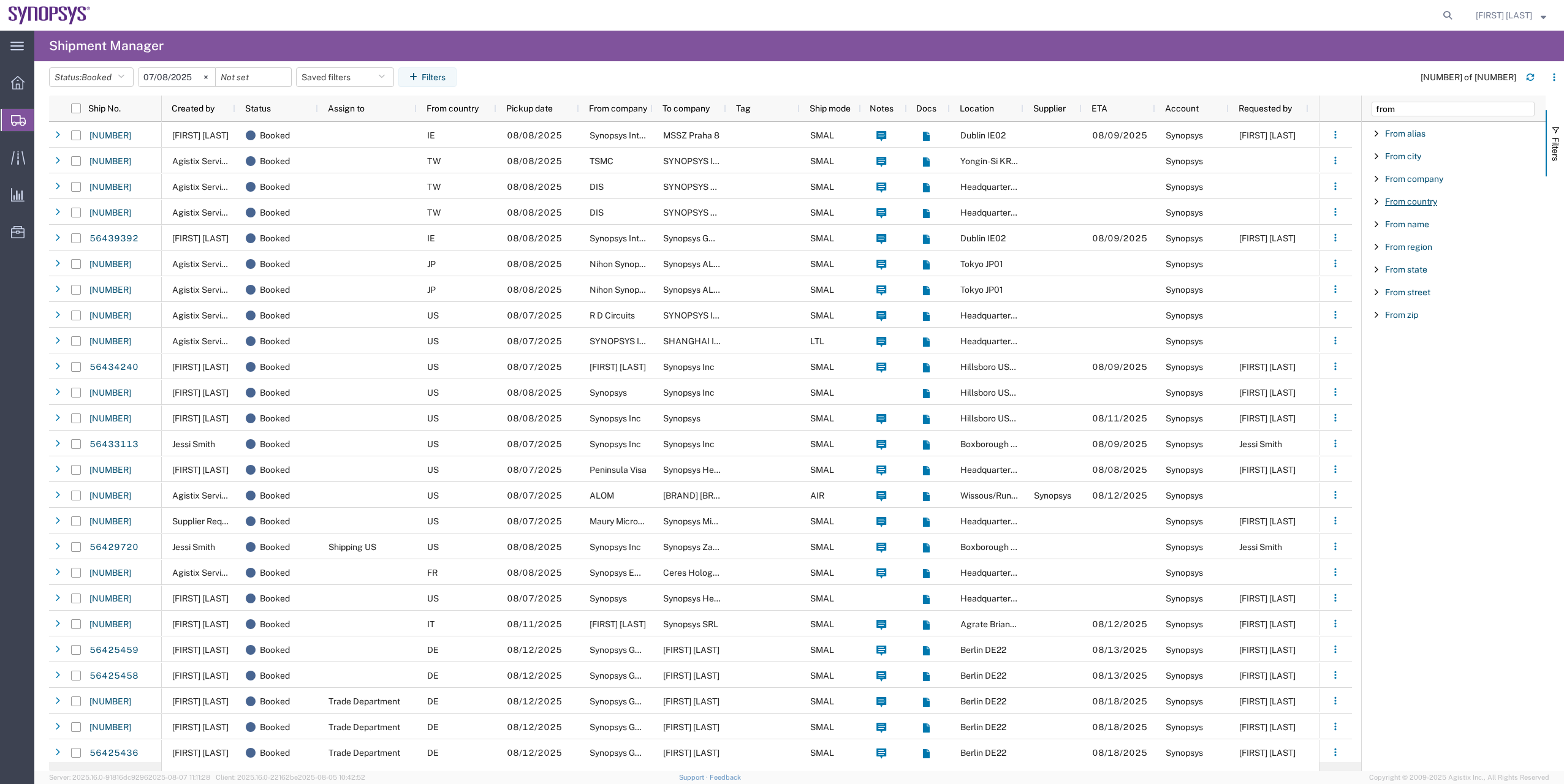 click on "From country" at bounding box center [1411, 202] 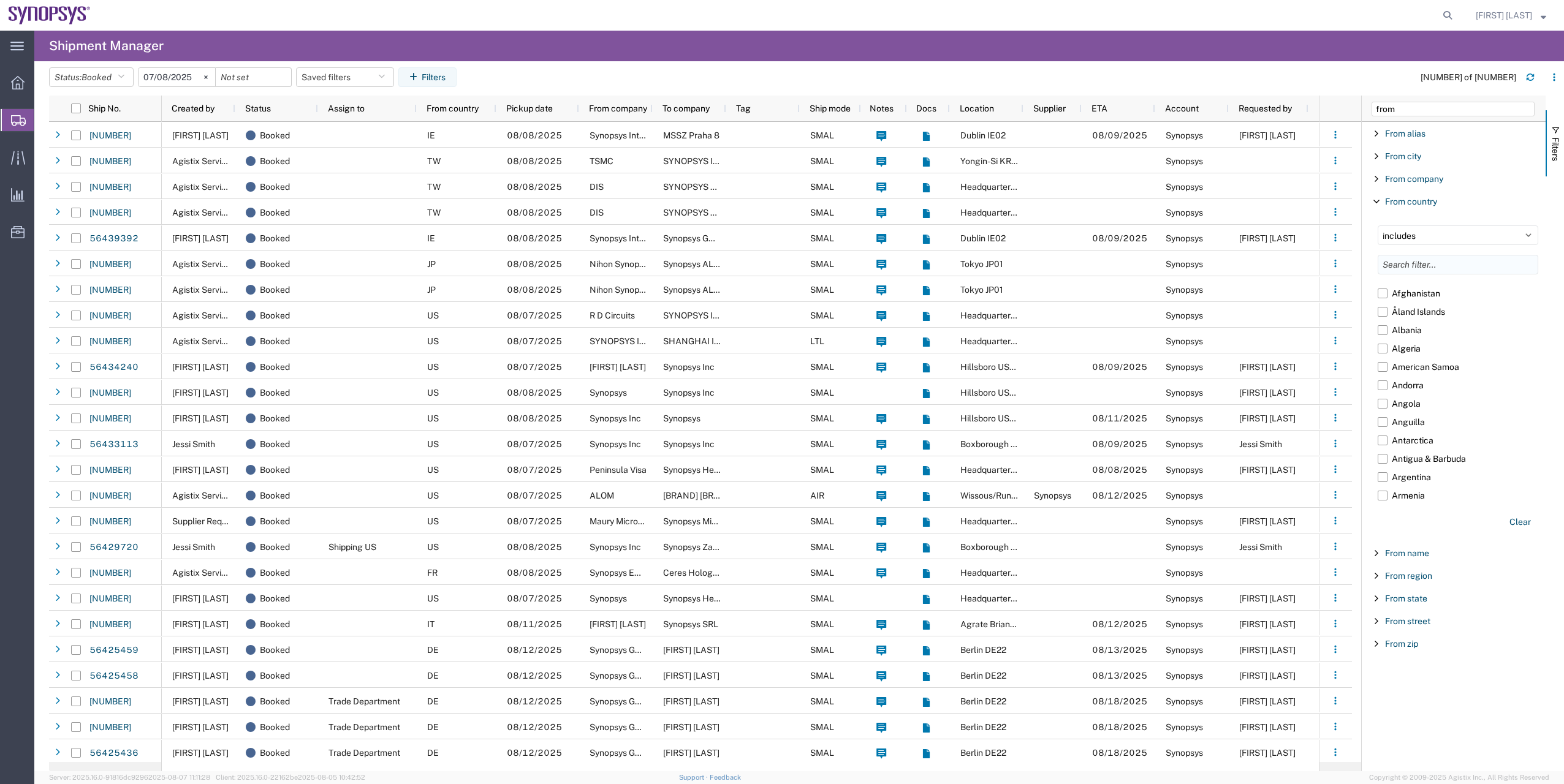 click at bounding box center [1458, 265] 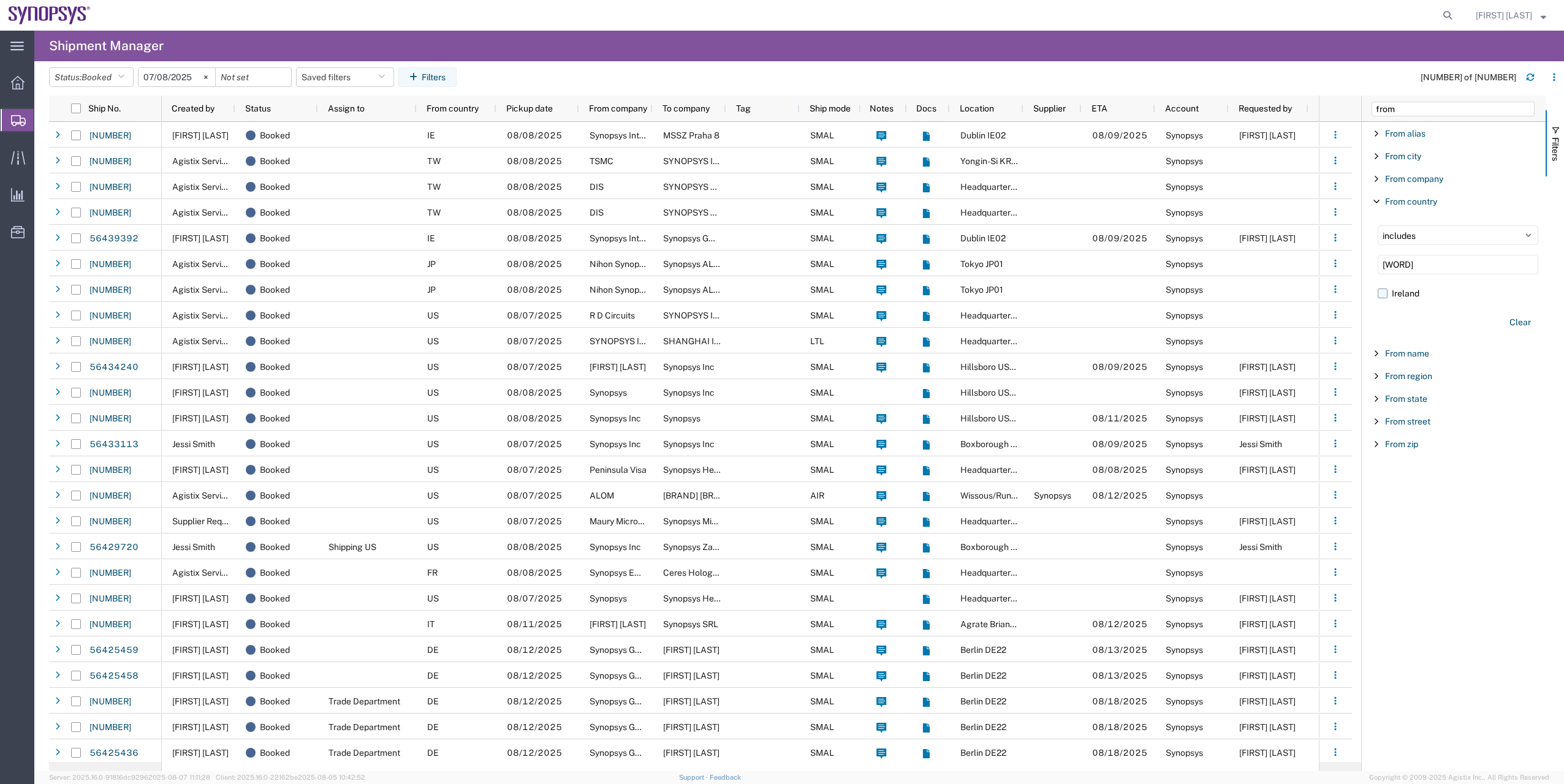 type on "[WORD]" 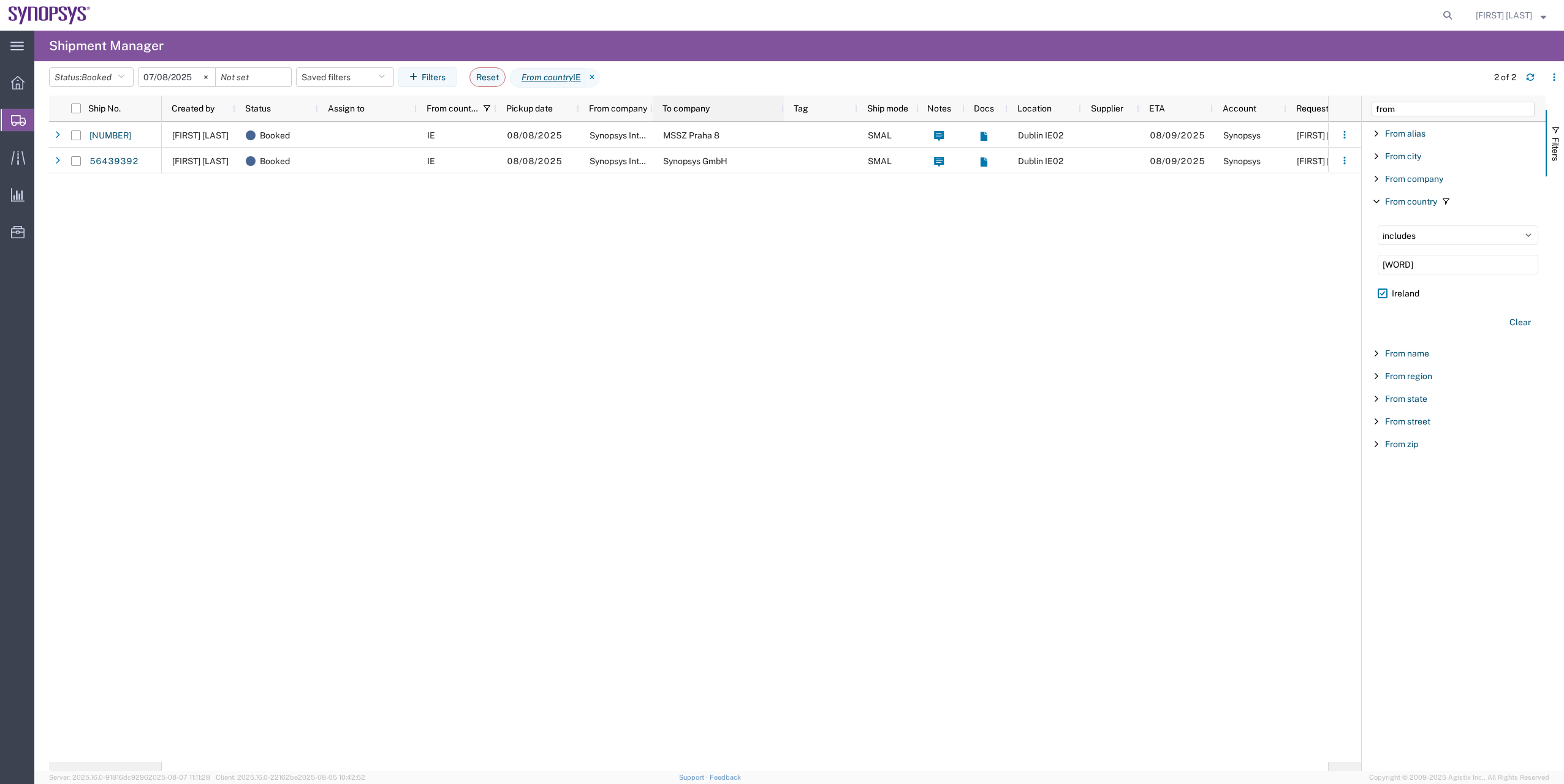 drag, startPoint x: 725, startPoint y: 108, endPoint x: 783, endPoint y: 120, distance: 59.22837 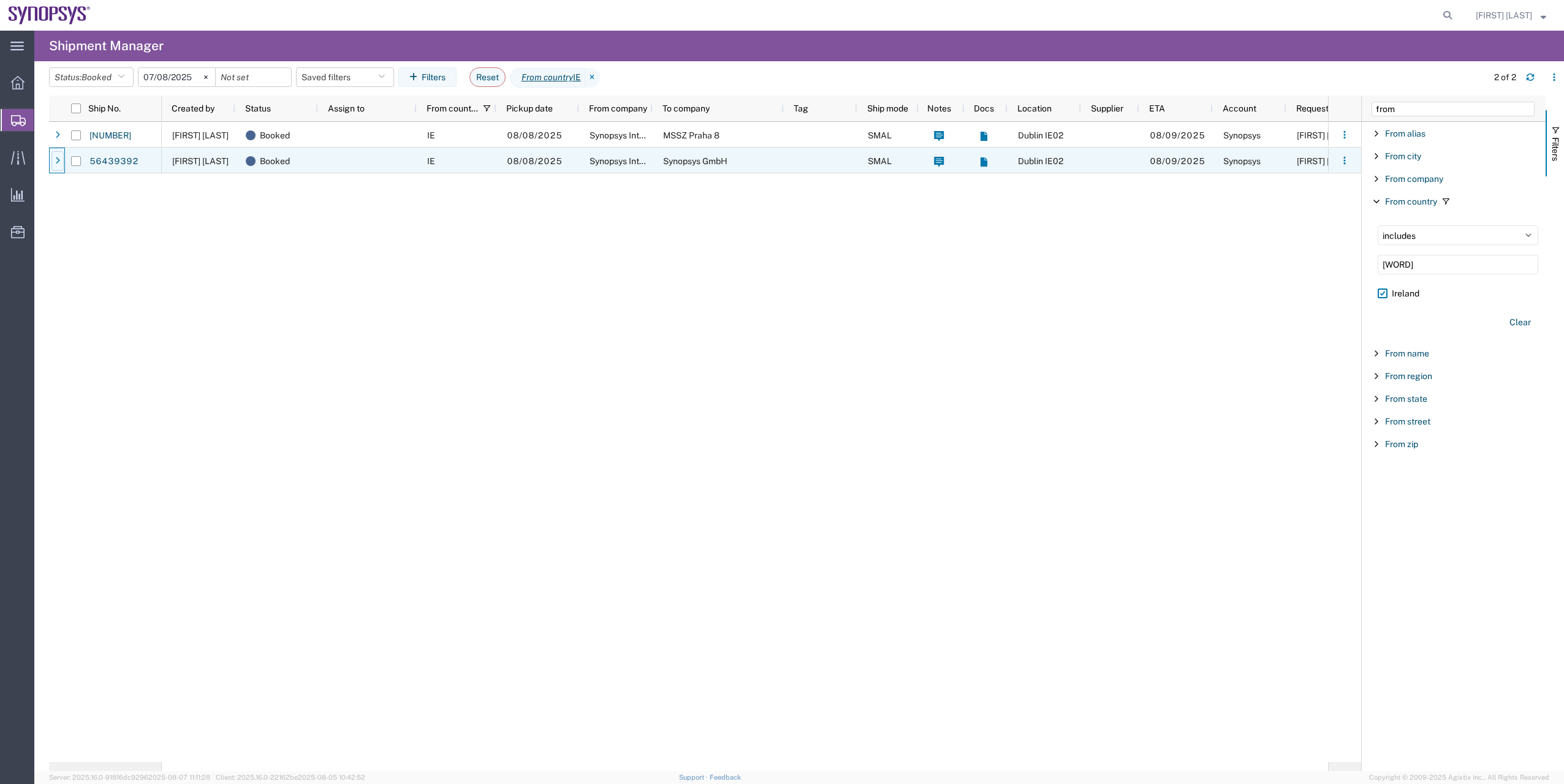 click 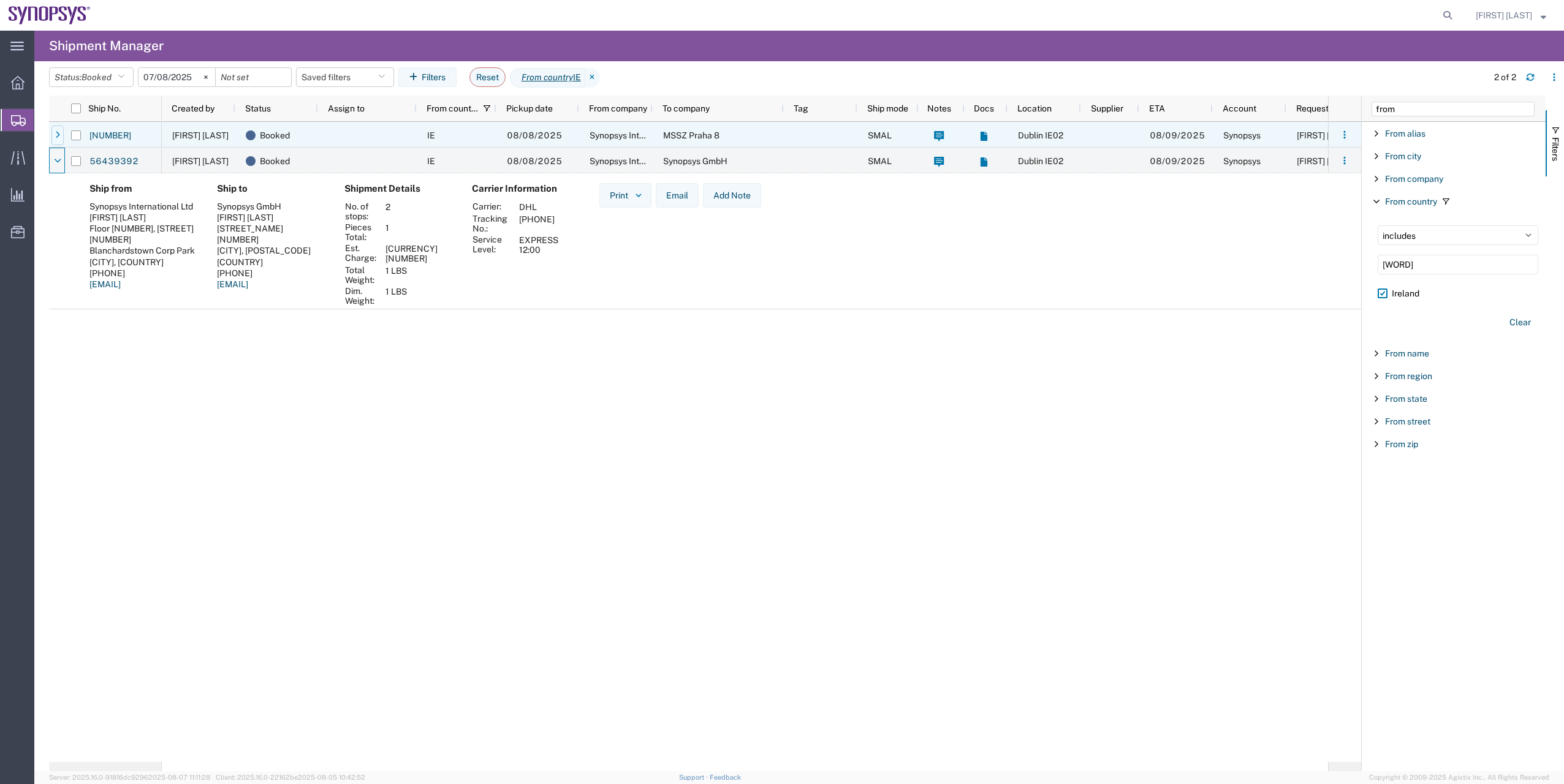 click 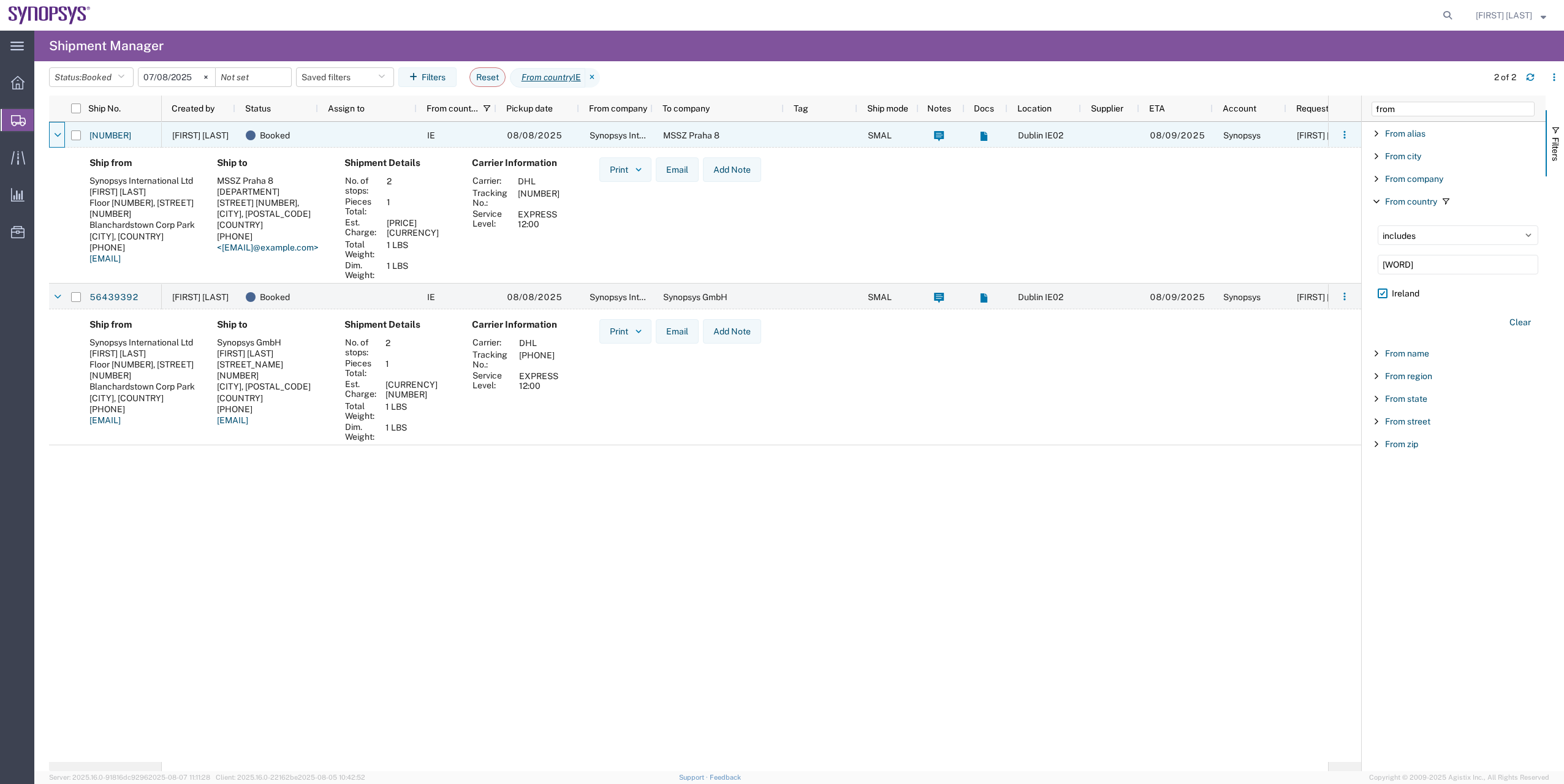 click 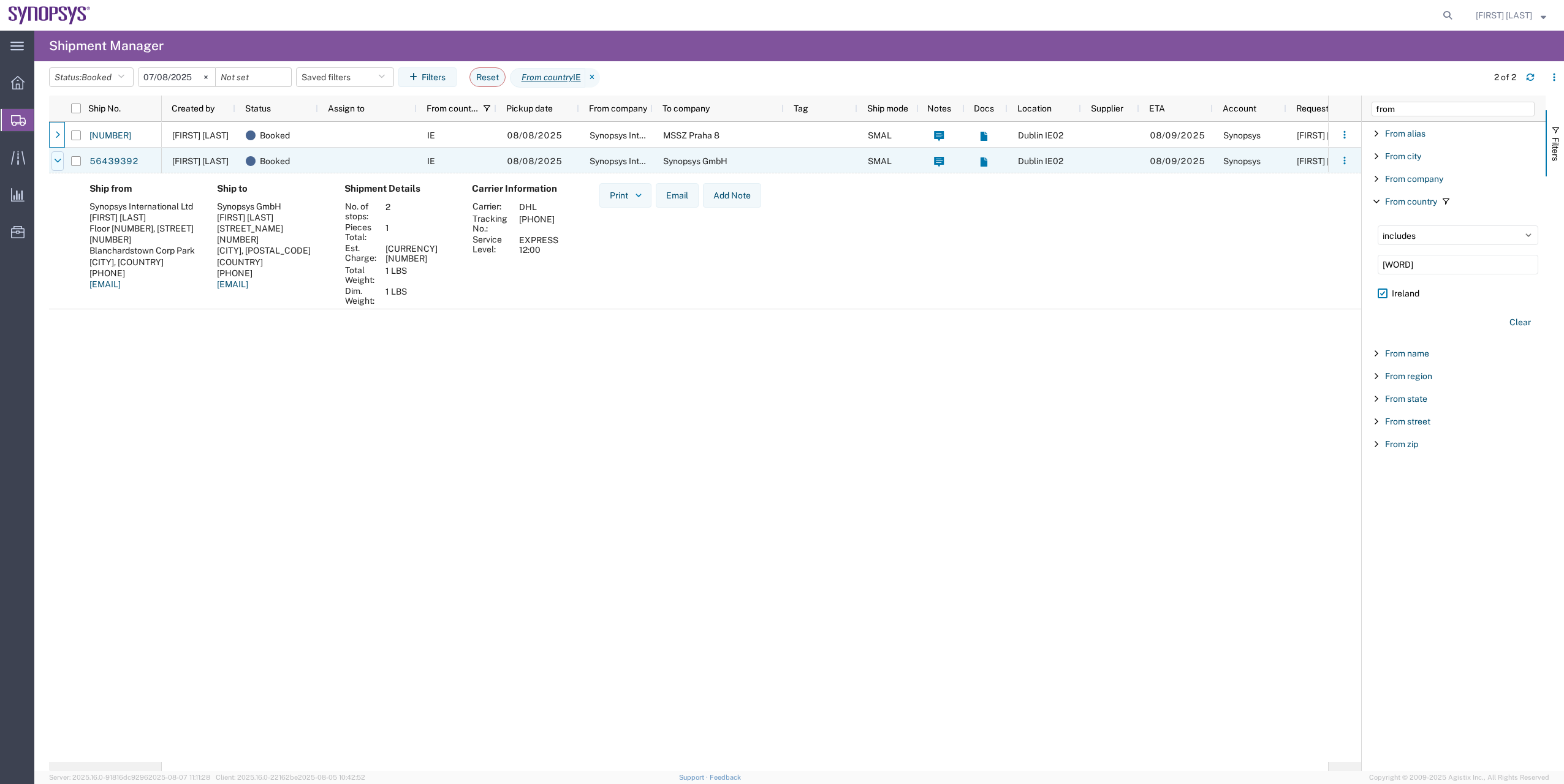 click 